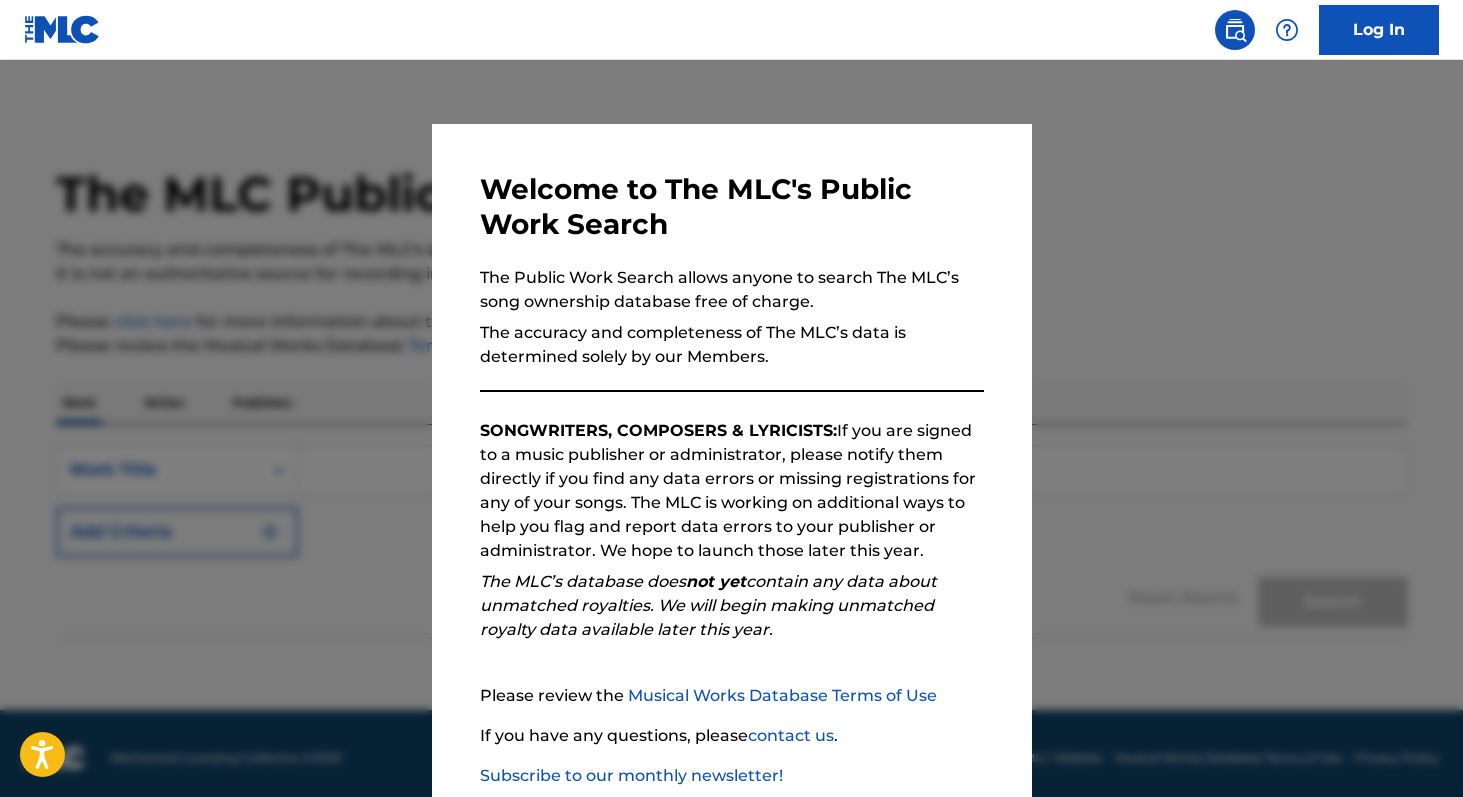 scroll, scrollTop: 0, scrollLeft: 0, axis: both 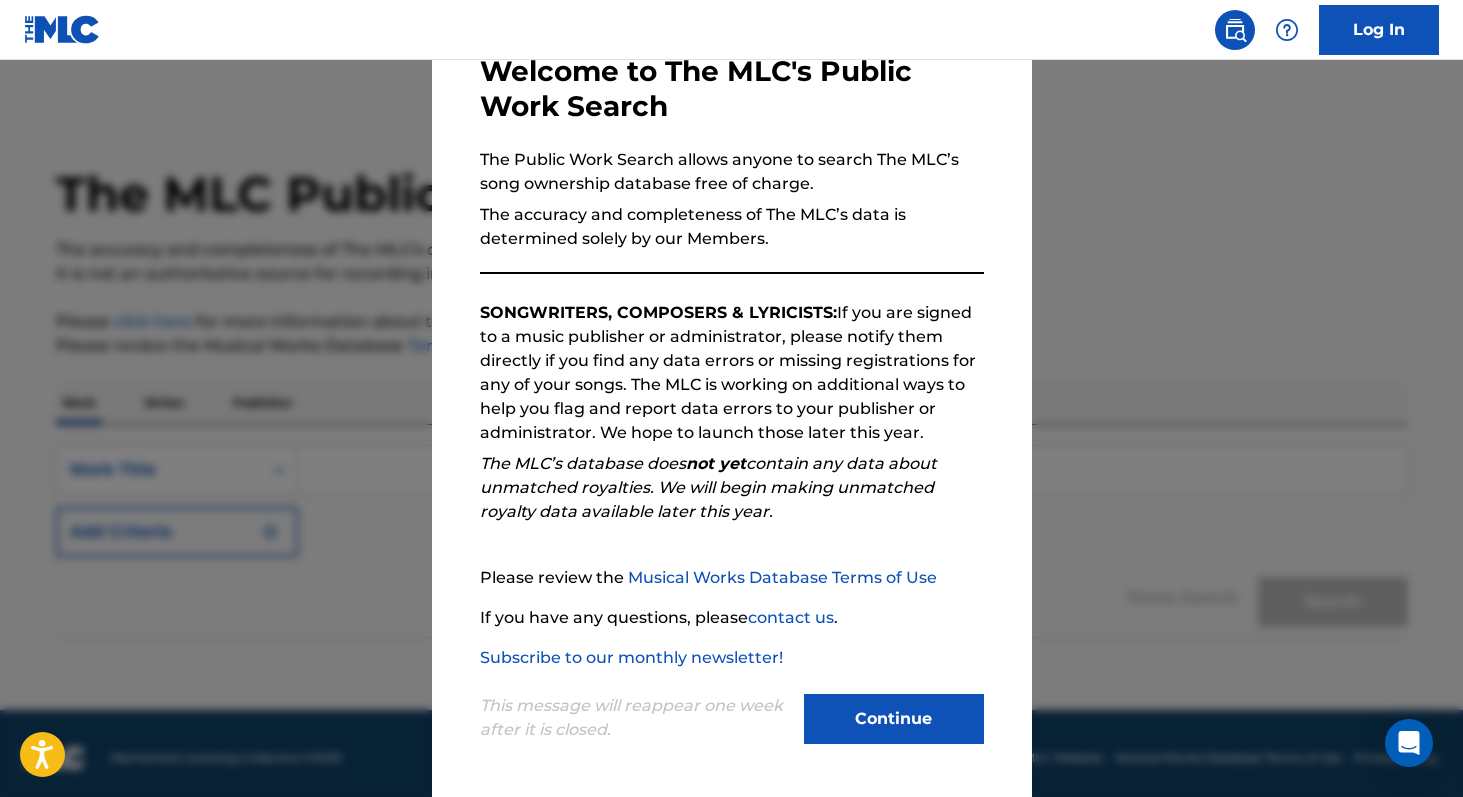 click on "Continue" at bounding box center [894, 719] 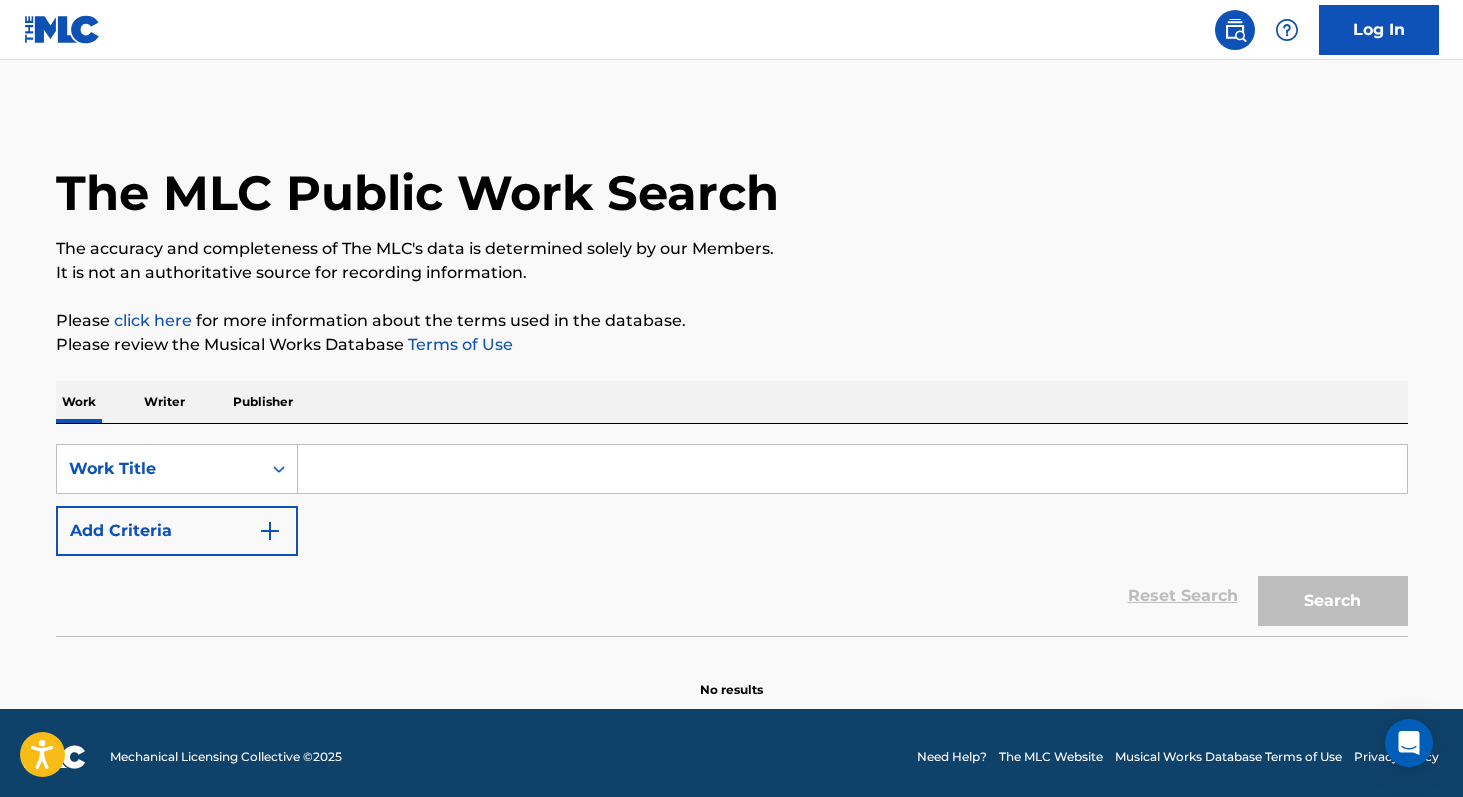scroll, scrollTop: 9, scrollLeft: 0, axis: vertical 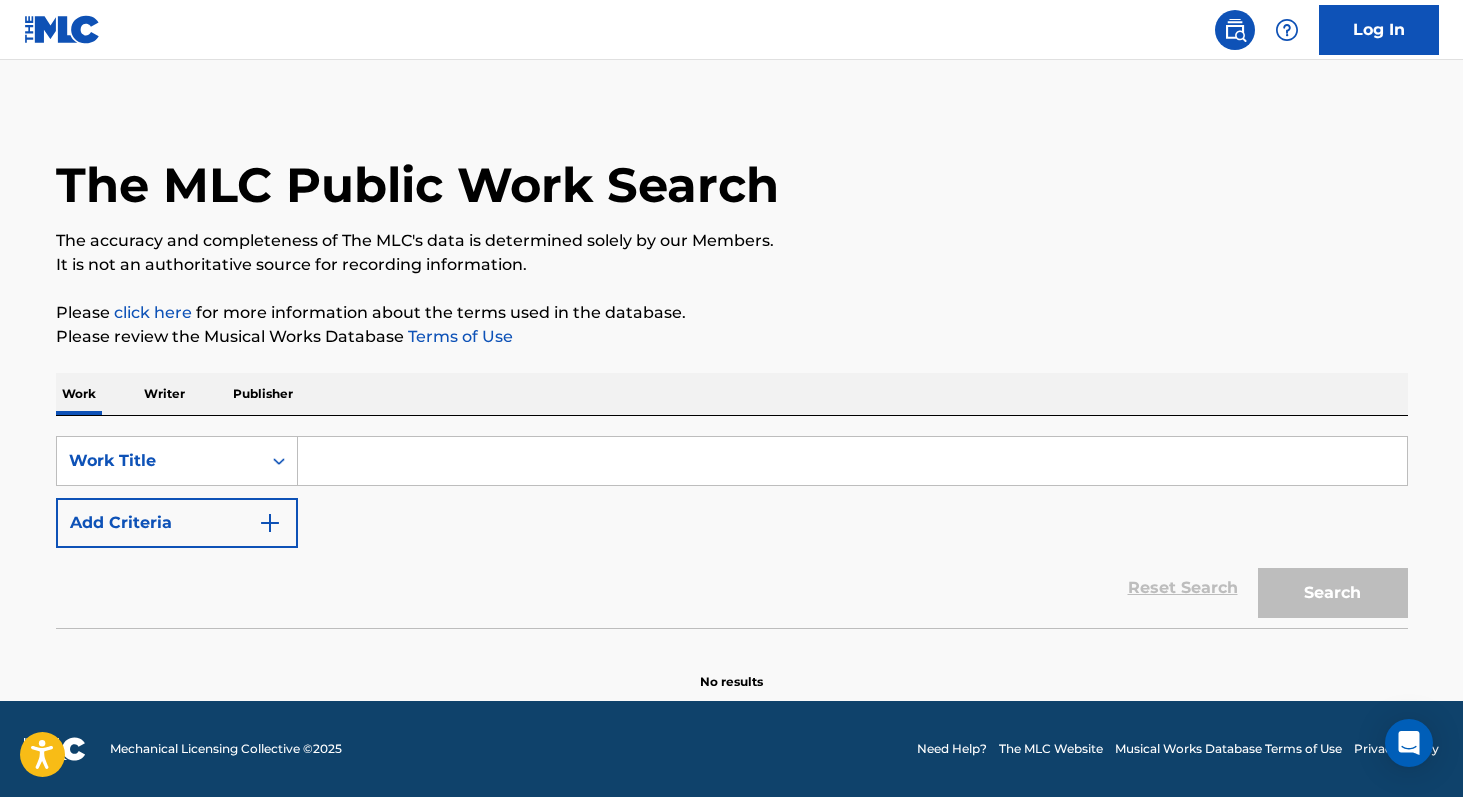 click at bounding box center [852, 461] 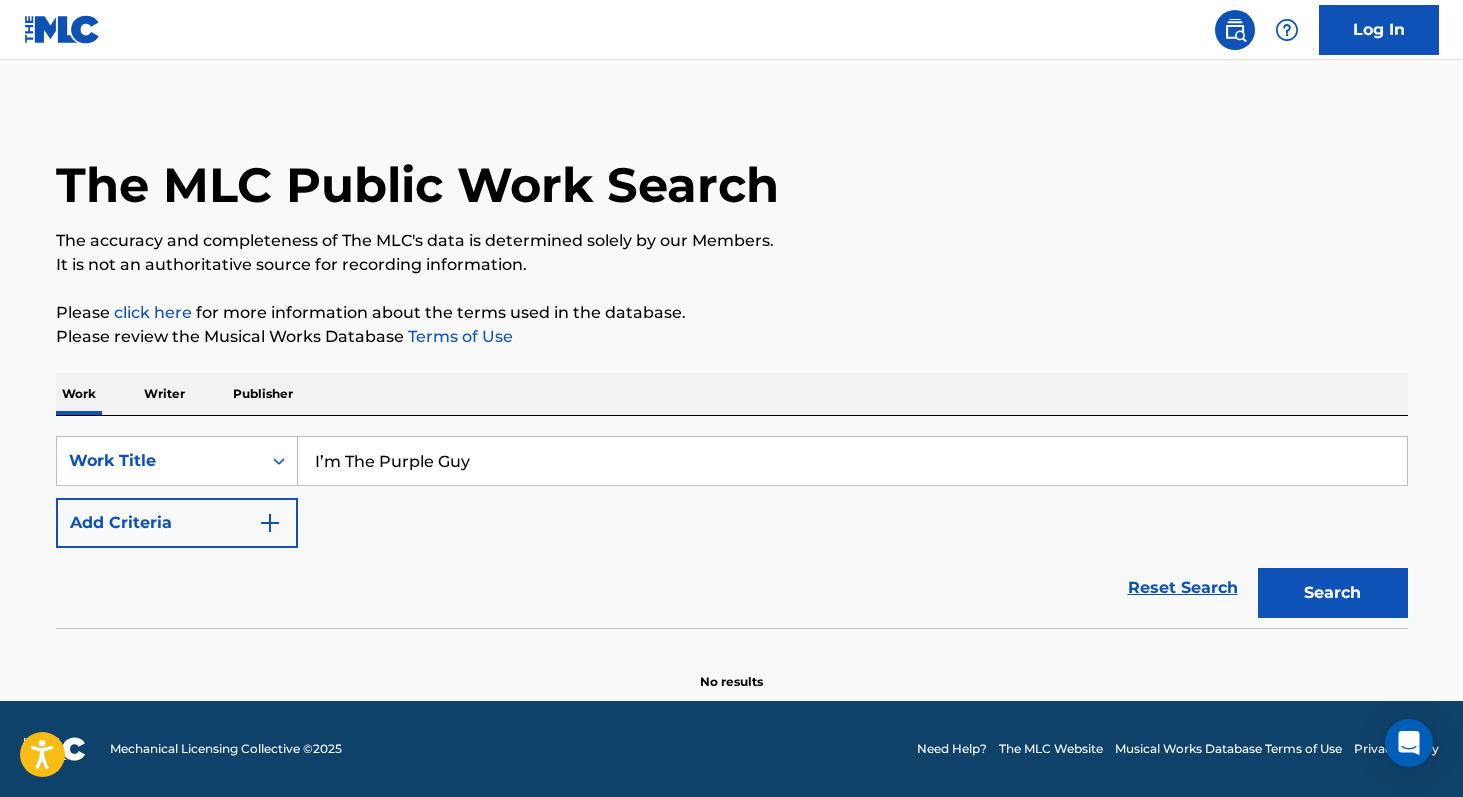 type on "I’m The Purple Guy" 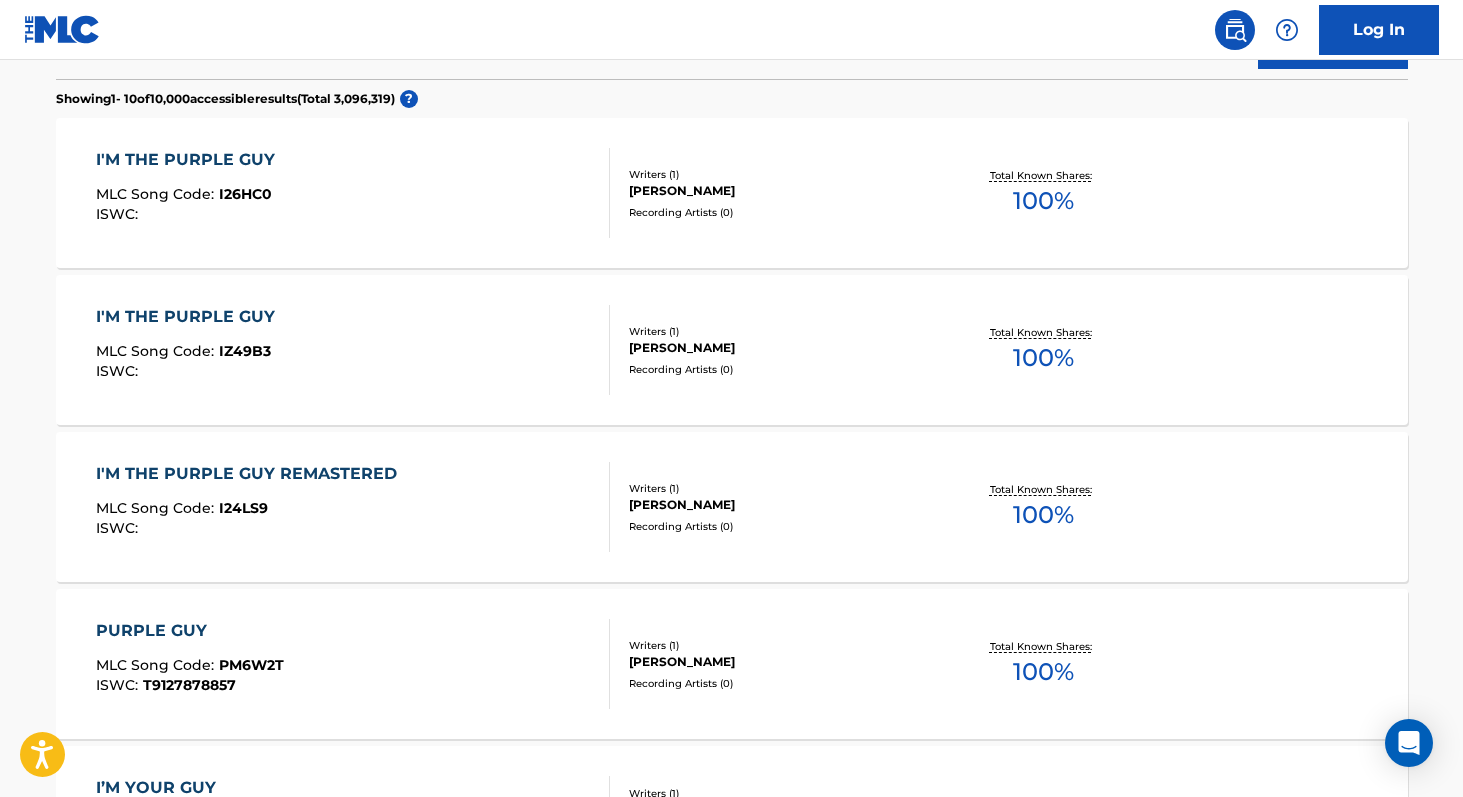 scroll, scrollTop: 544, scrollLeft: 0, axis: vertical 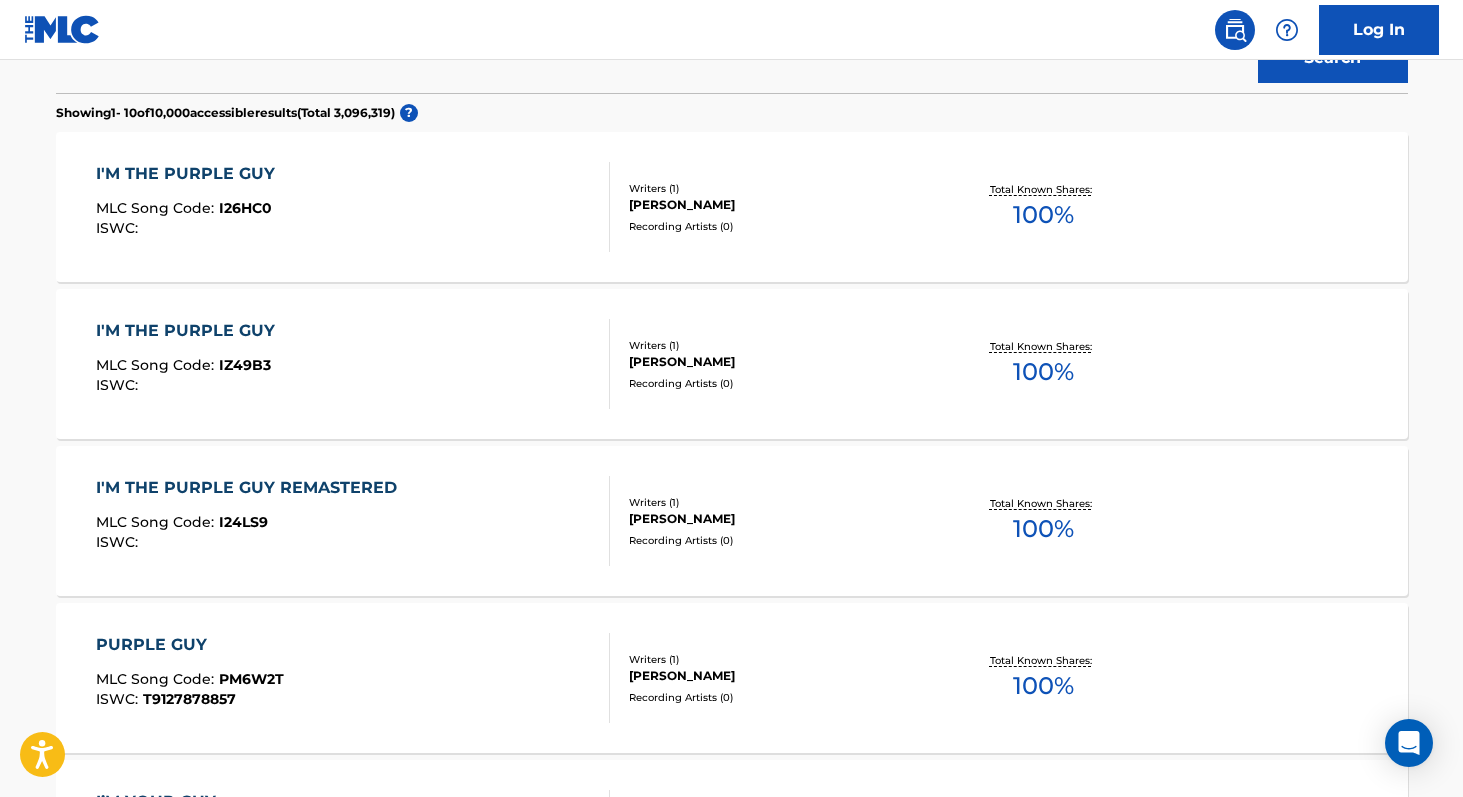 click on "I'M THE PURPLE GUY MLC Song Code : I26HC0 ISWC : Writers ( 1 ) [PERSON_NAME] Recording Artists ( 0 ) Total Known Shares: 100 %" at bounding box center [732, 207] 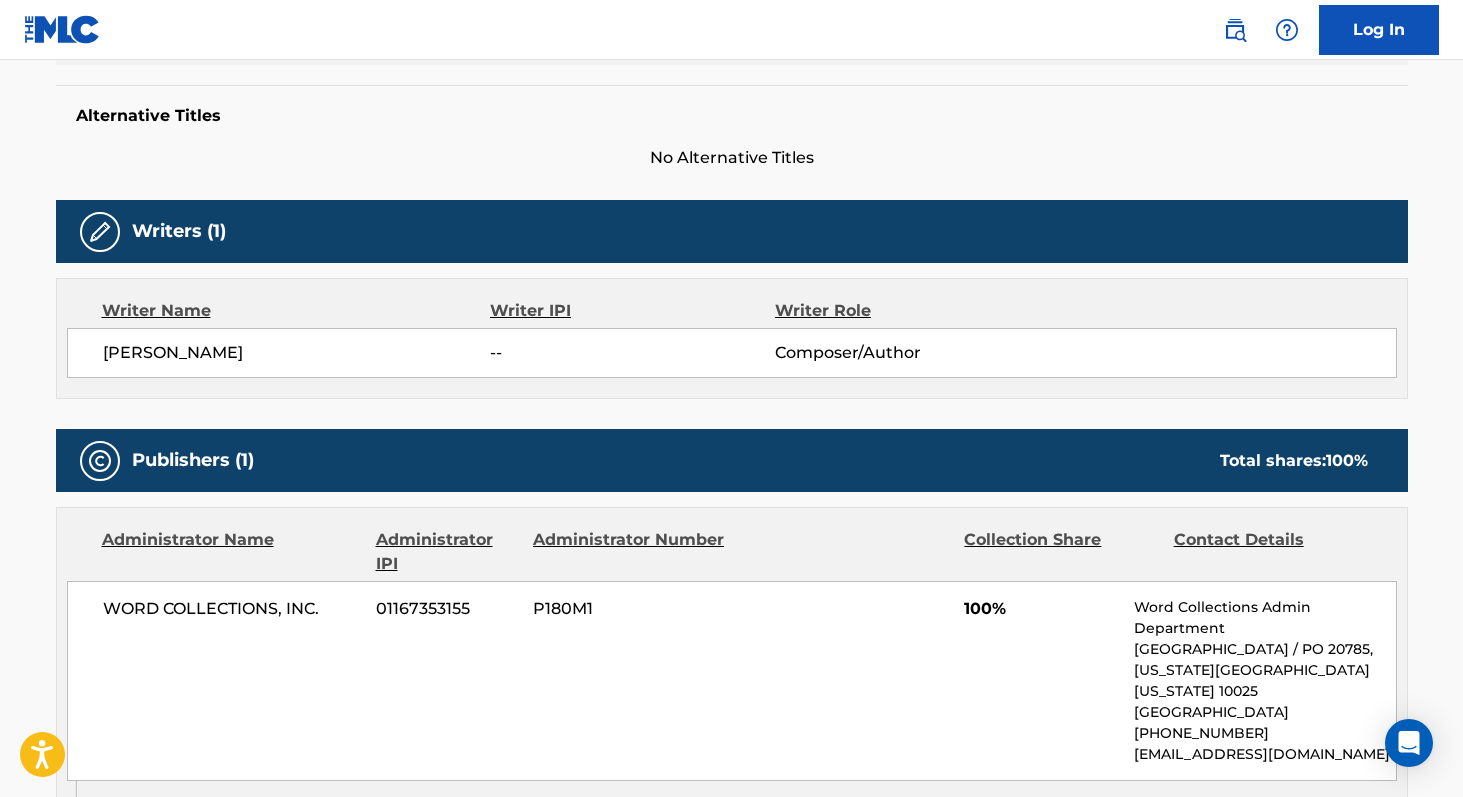 scroll, scrollTop: 661, scrollLeft: 0, axis: vertical 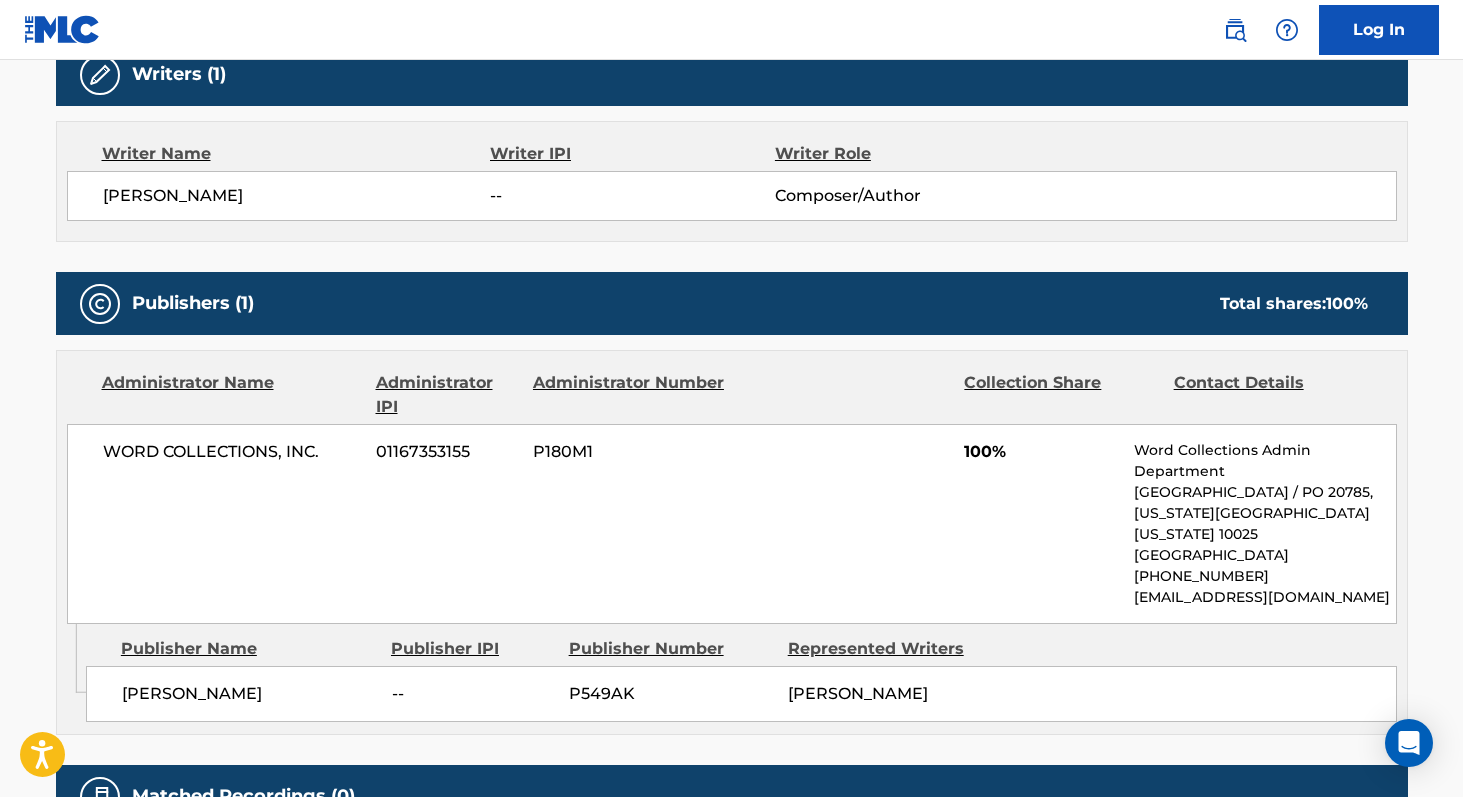click on "Word Collections Admin Department" at bounding box center [1264, 461] 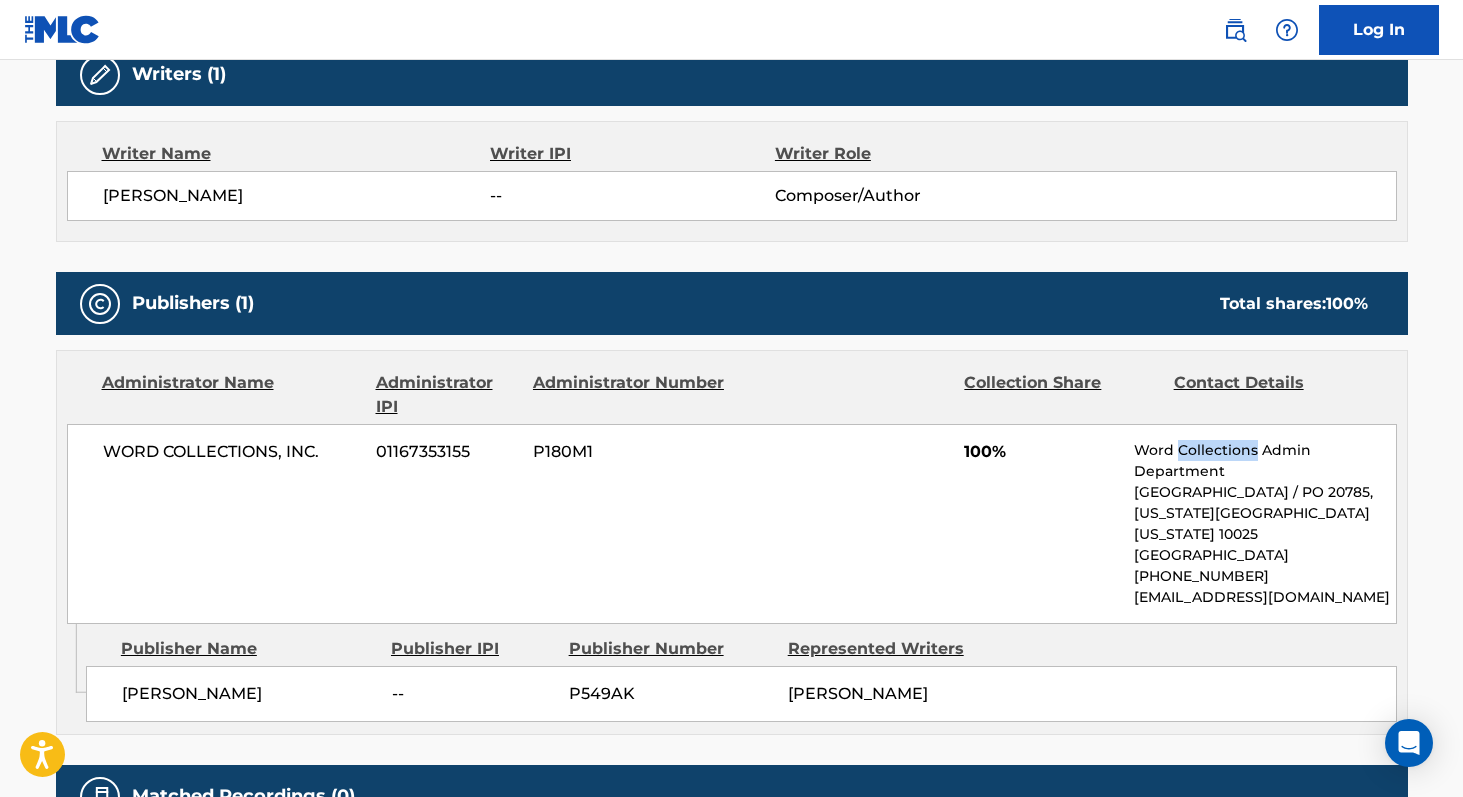 click on "Word Collections Admin Department" at bounding box center [1264, 461] 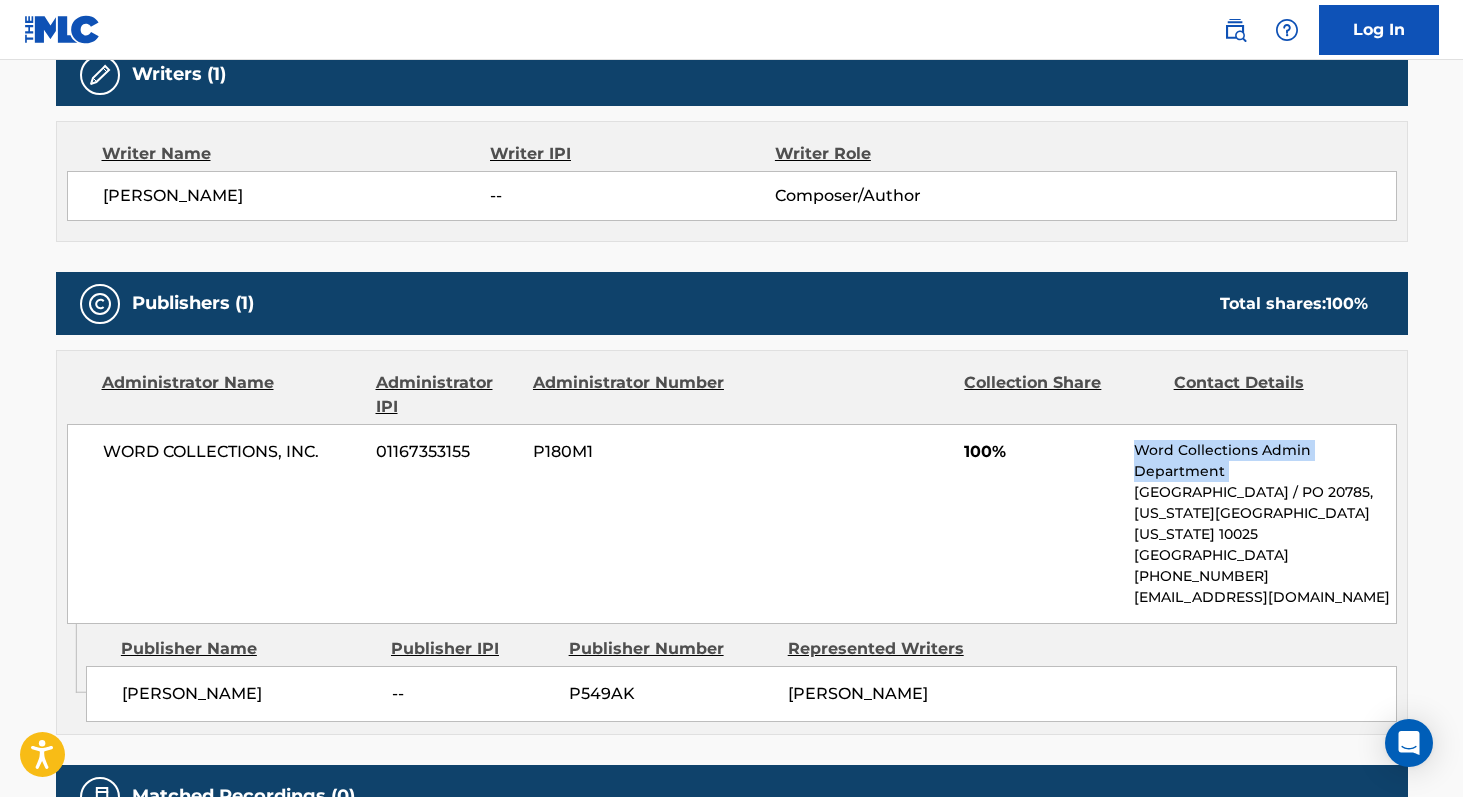 click on "Word Collections Admin Department" at bounding box center (1264, 461) 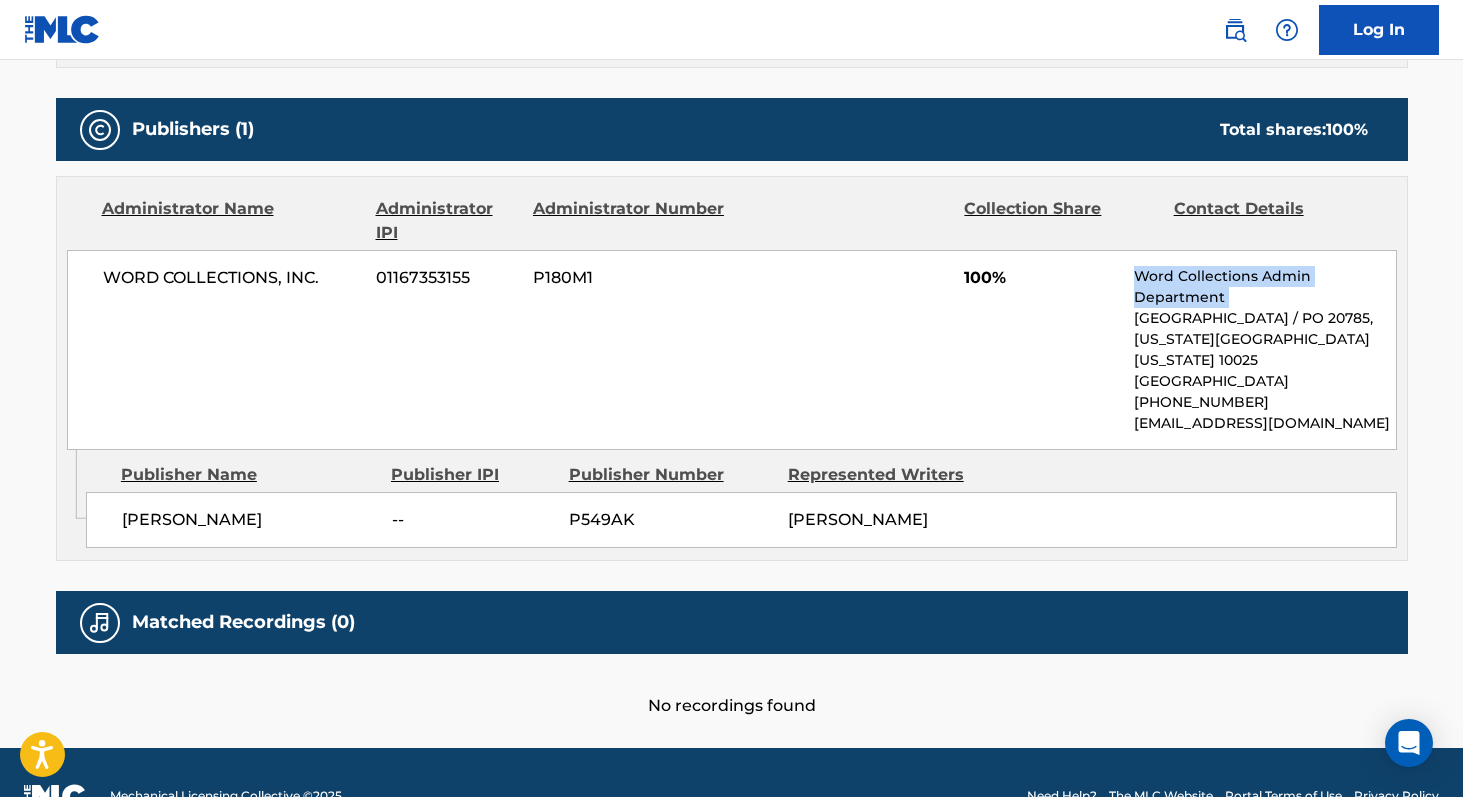 scroll, scrollTop: 881, scrollLeft: 0, axis: vertical 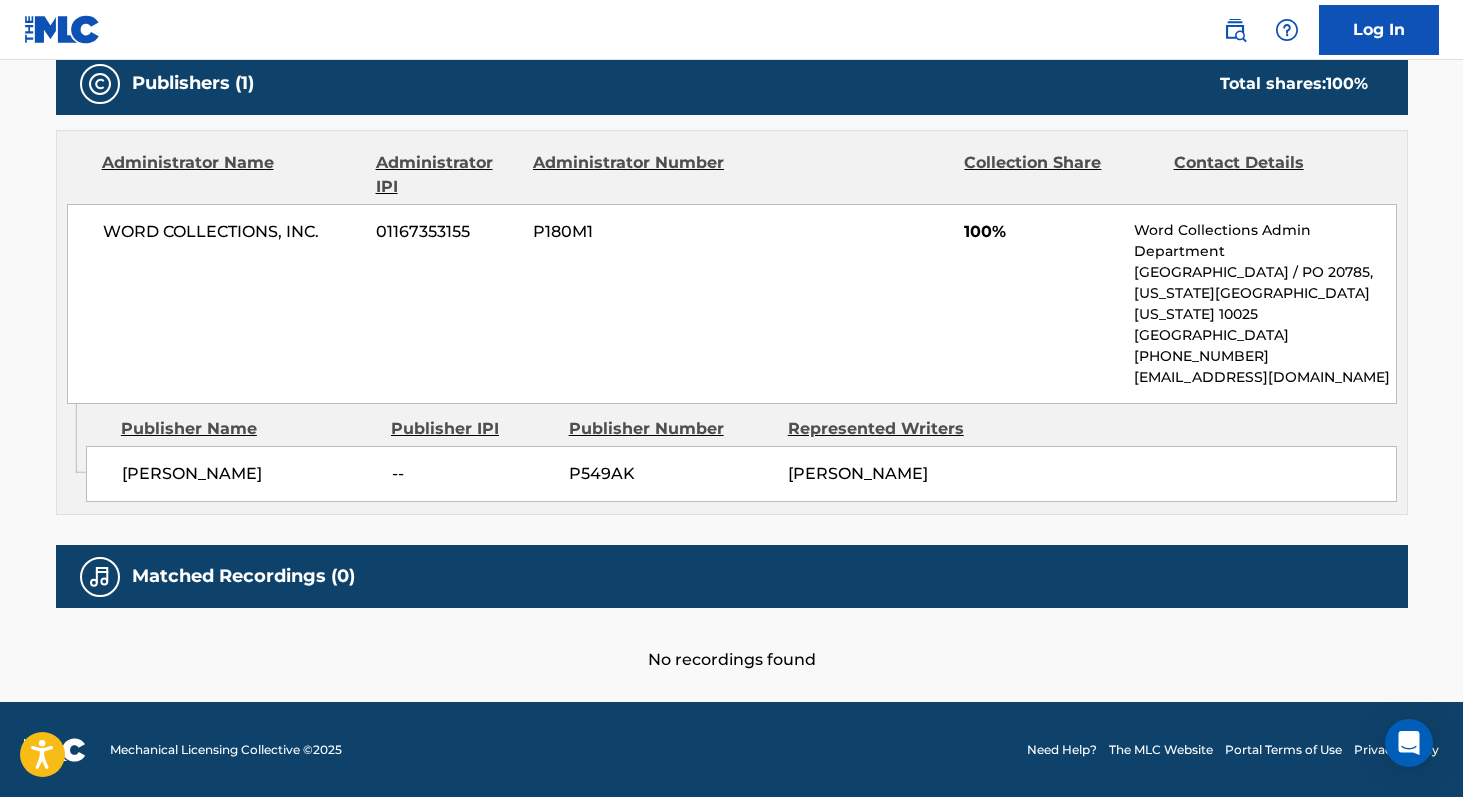 click on "WORD COLLECTIONS, INC. 01167353155 P180M1 100% Word Collections Admin Department Park West Finance Station / [GEOGRAPHIC_DATA][US_STATE][US_STATE] [GEOGRAPHIC_DATA] [PHONE_NUMBER] [EMAIL_ADDRESS][DOMAIN_NAME]" at bounding box center [732, 304] 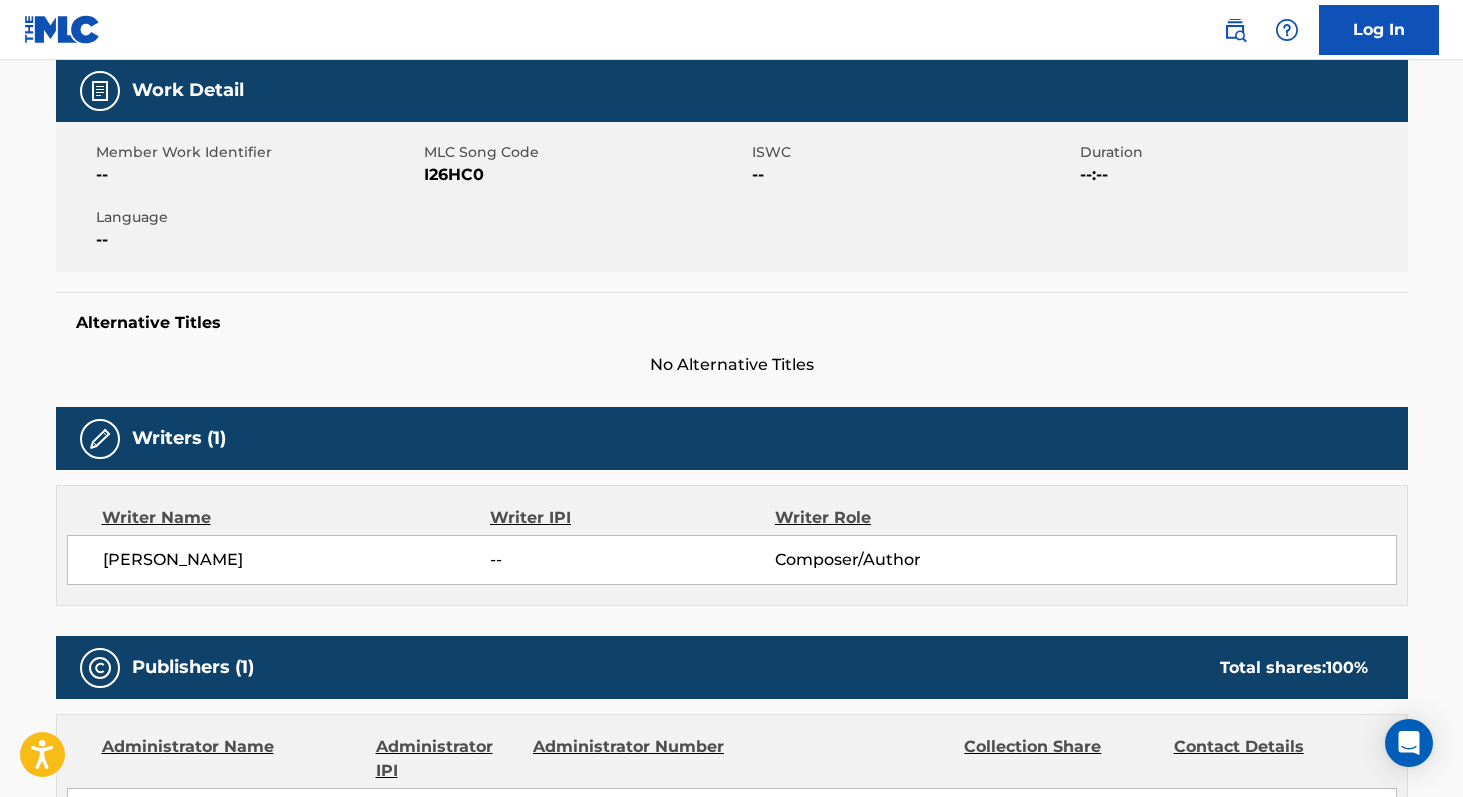 scroll, scrollTop: 0, scrollLeft: 0, axis: both 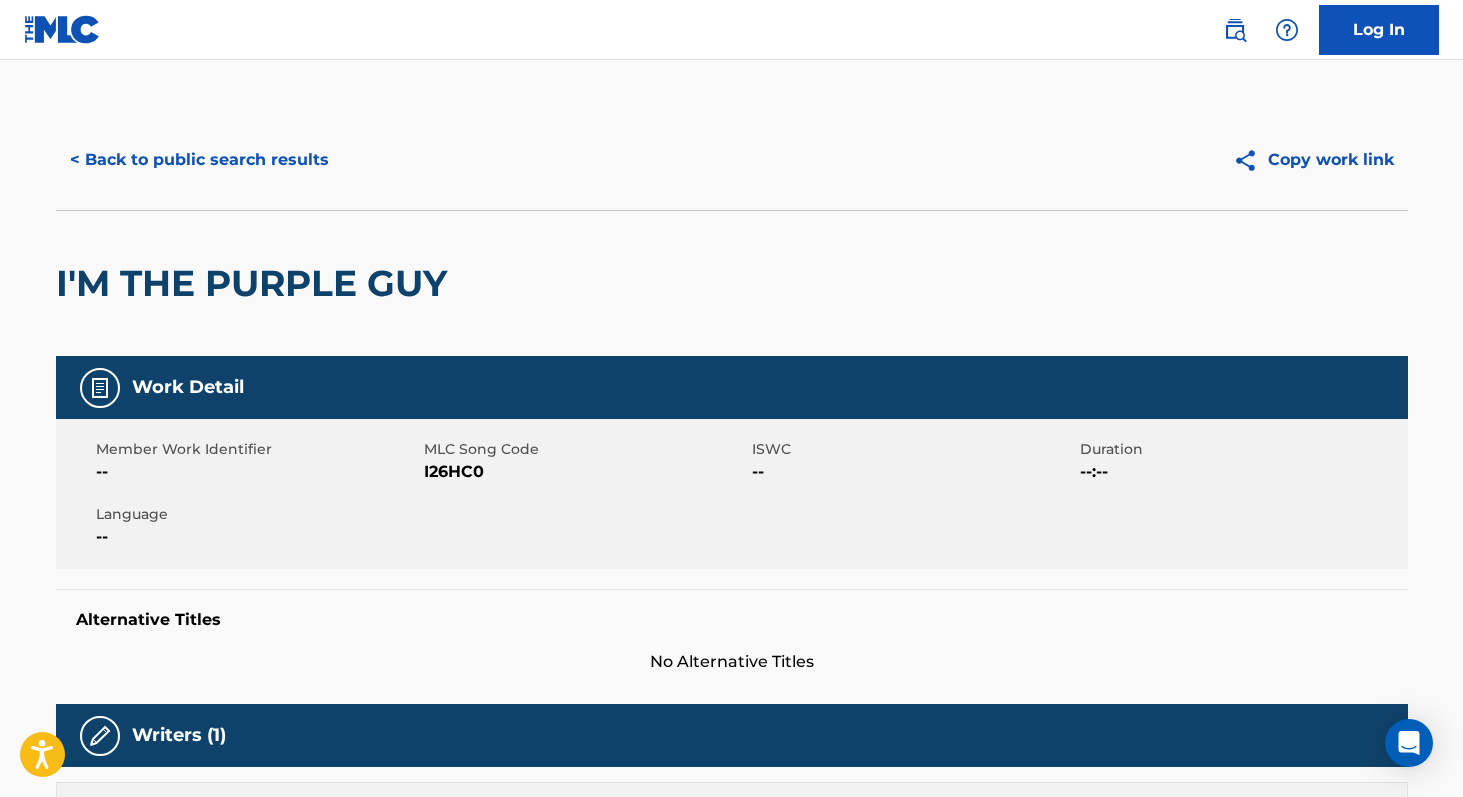 click on "I'M THE PURPLE GUY" at bounding box center (256, 283) 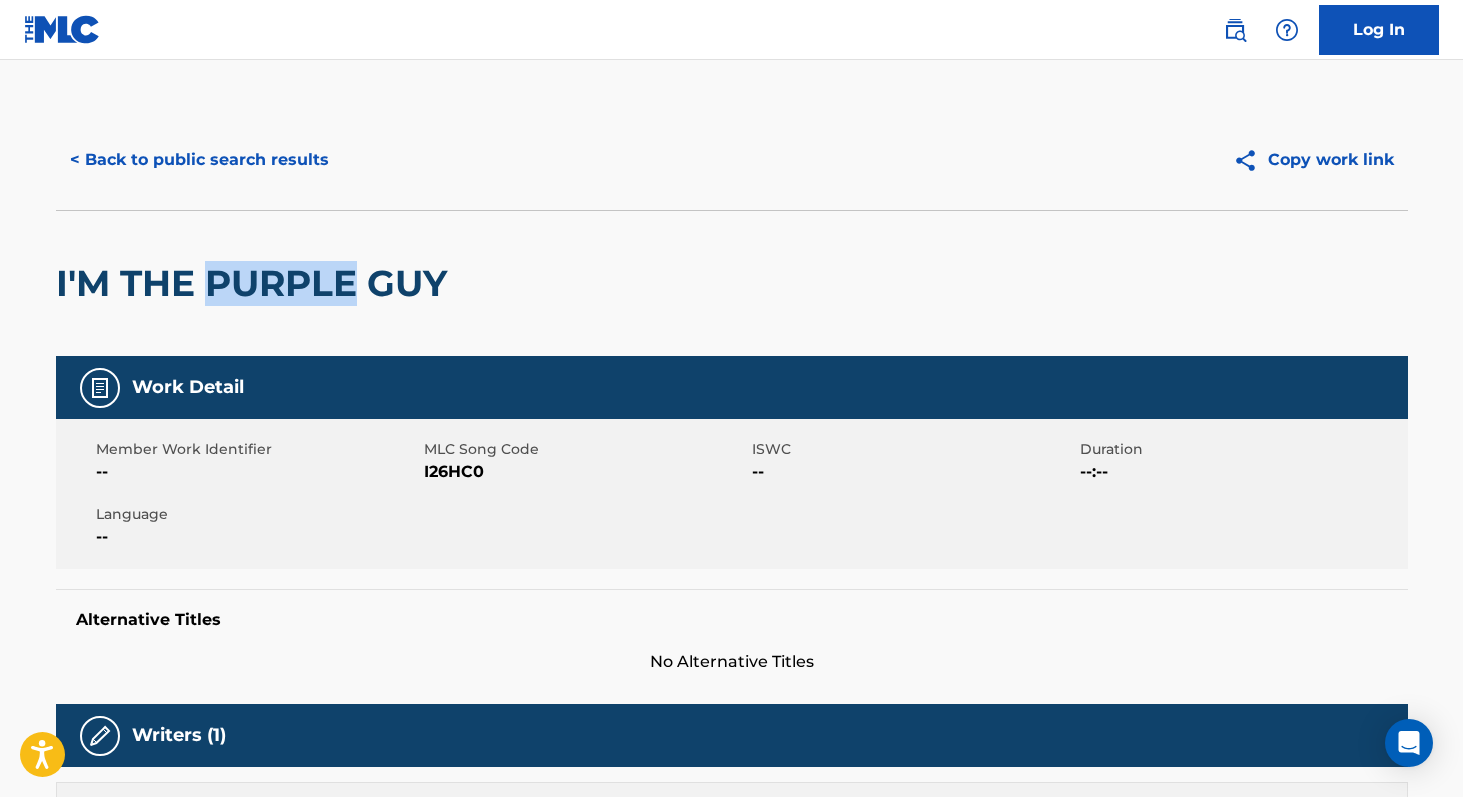 click on "I'M THE PURPLE GUY" at bounding box center (256, 283) 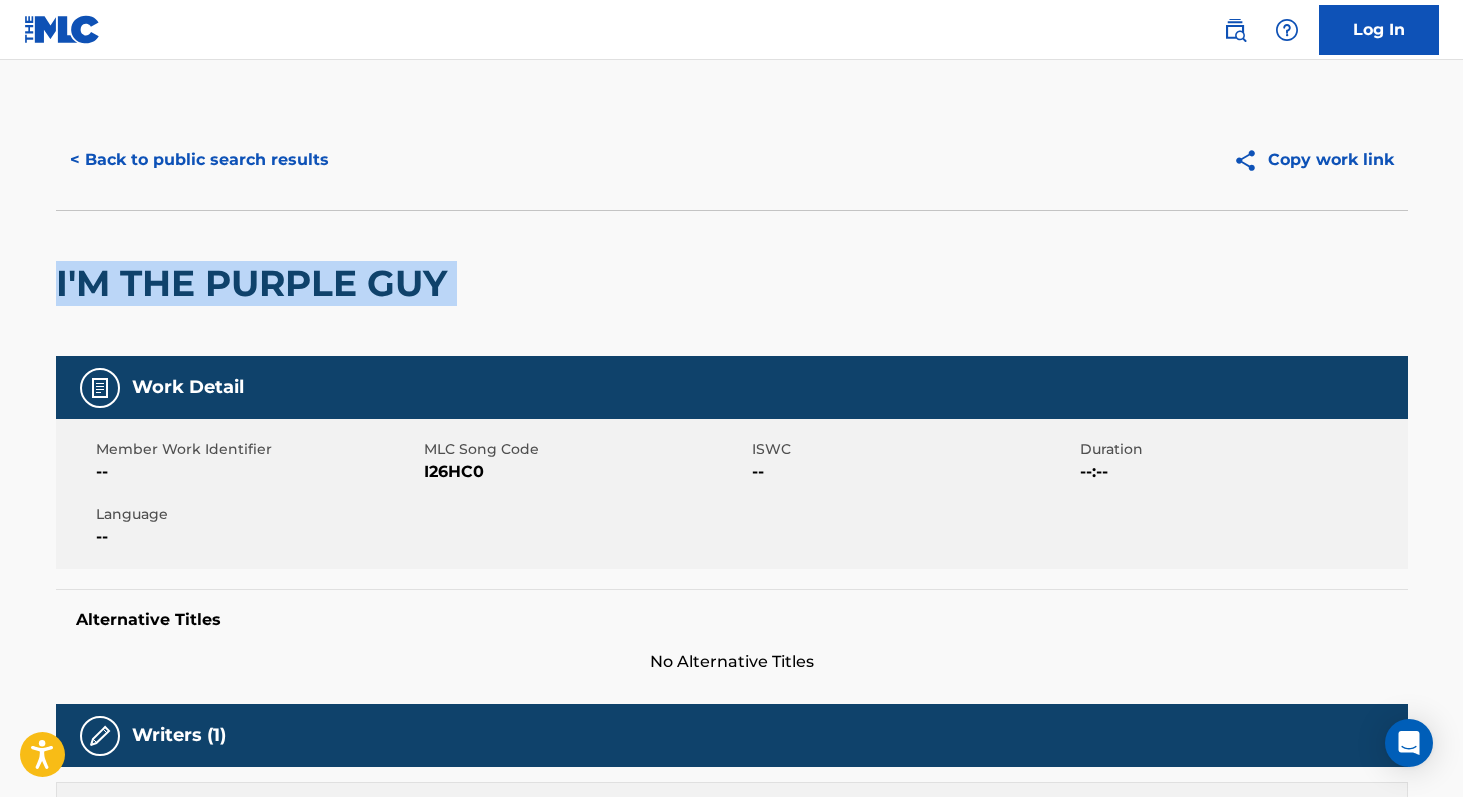 click on "I'M THE PURPLE GUY" at bounding box center [256, 283] 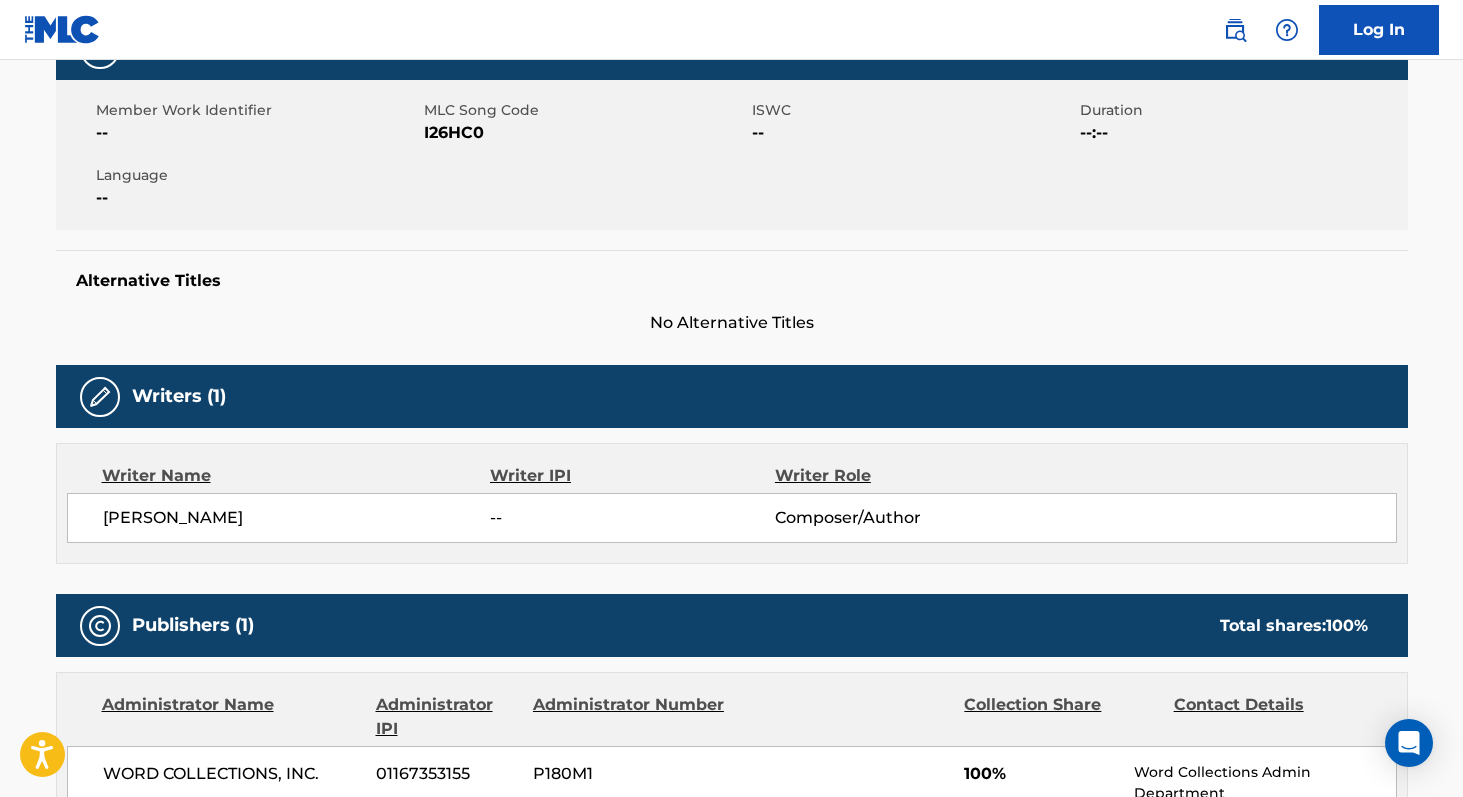scroll, scrollTop: 375, scrollLeft: 0, axis: vertical 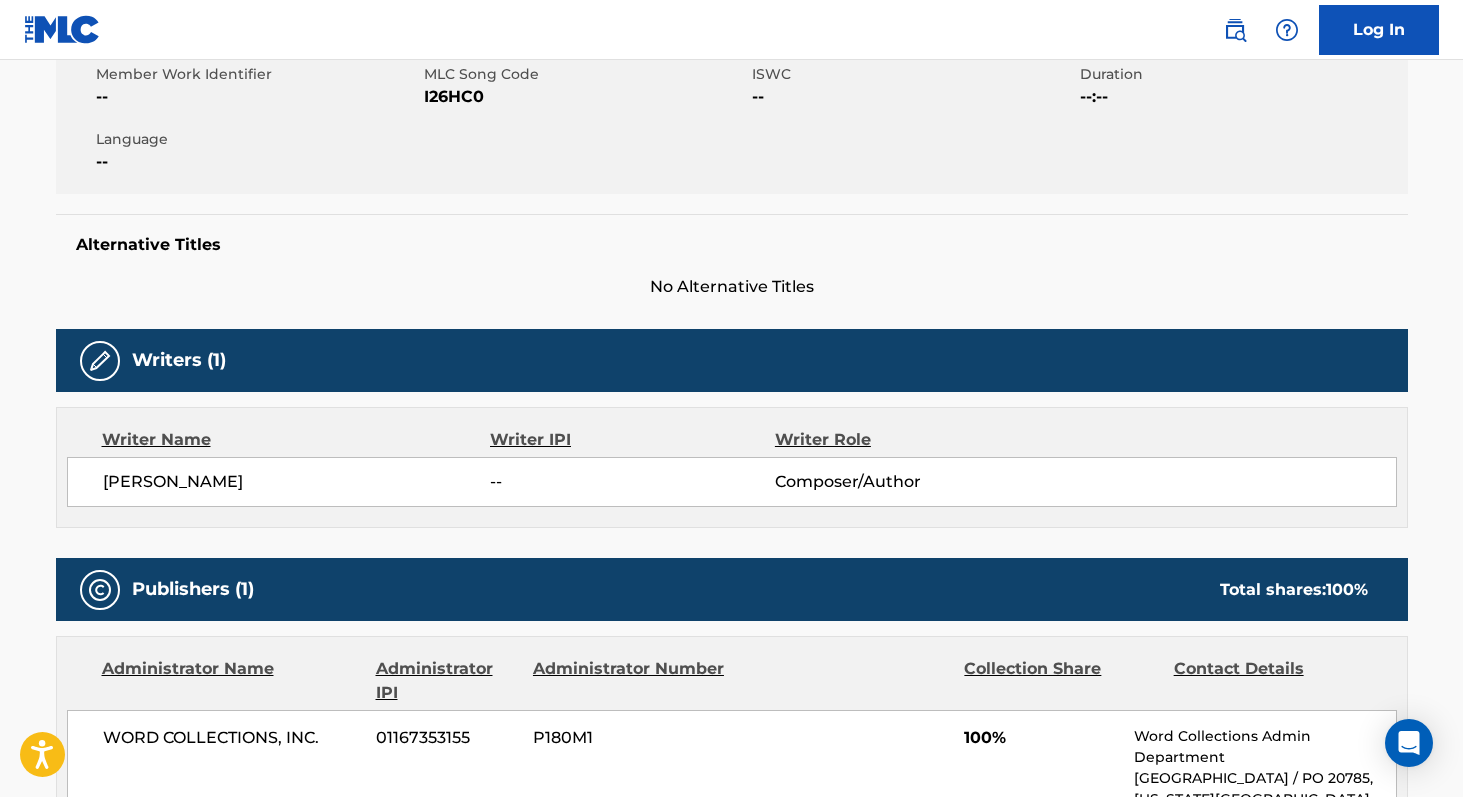 click on "[PERSON_NAME]" at bounding box center [297, 482] 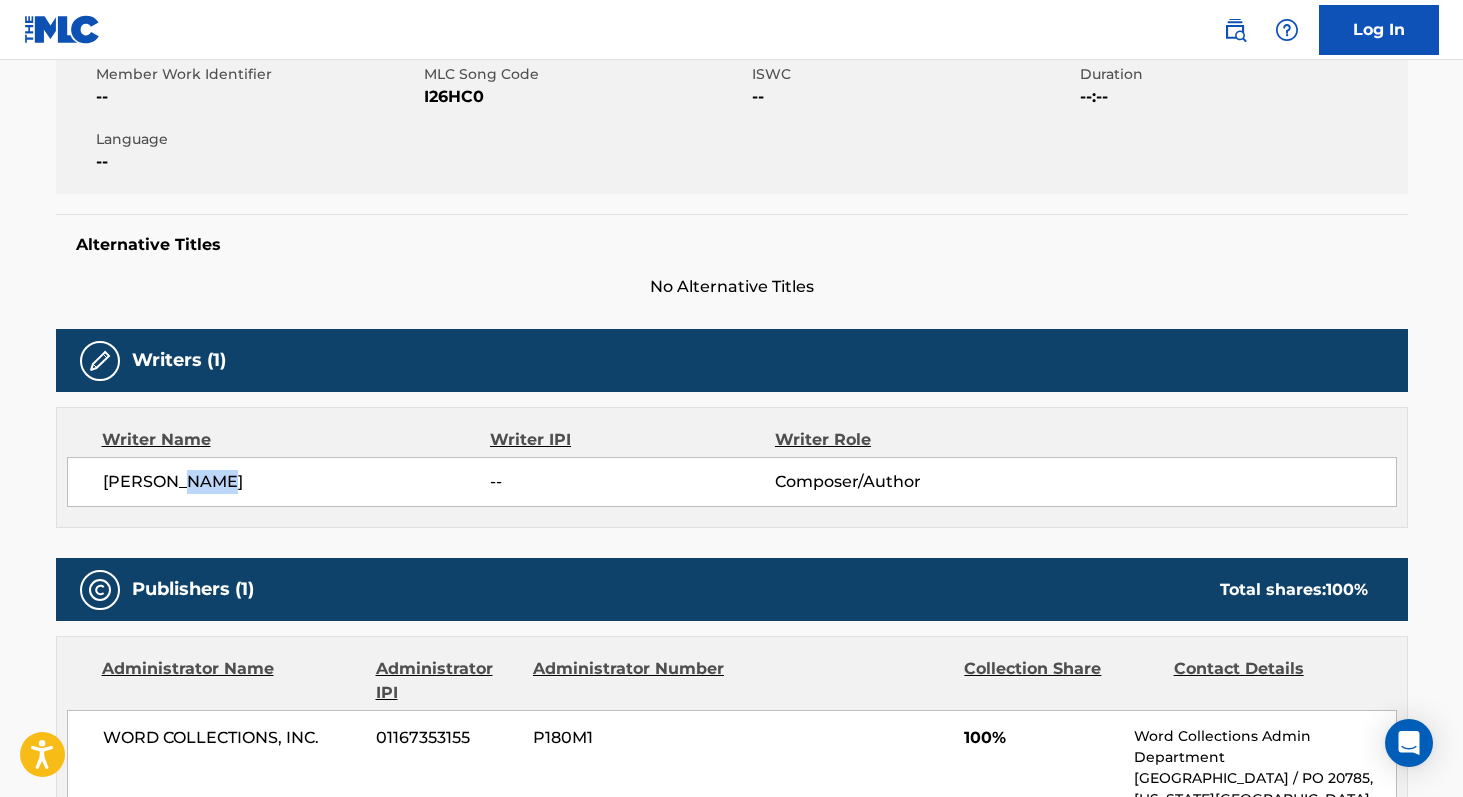 click on "[PERSON_NAME]" at bounding box center [297, 482] 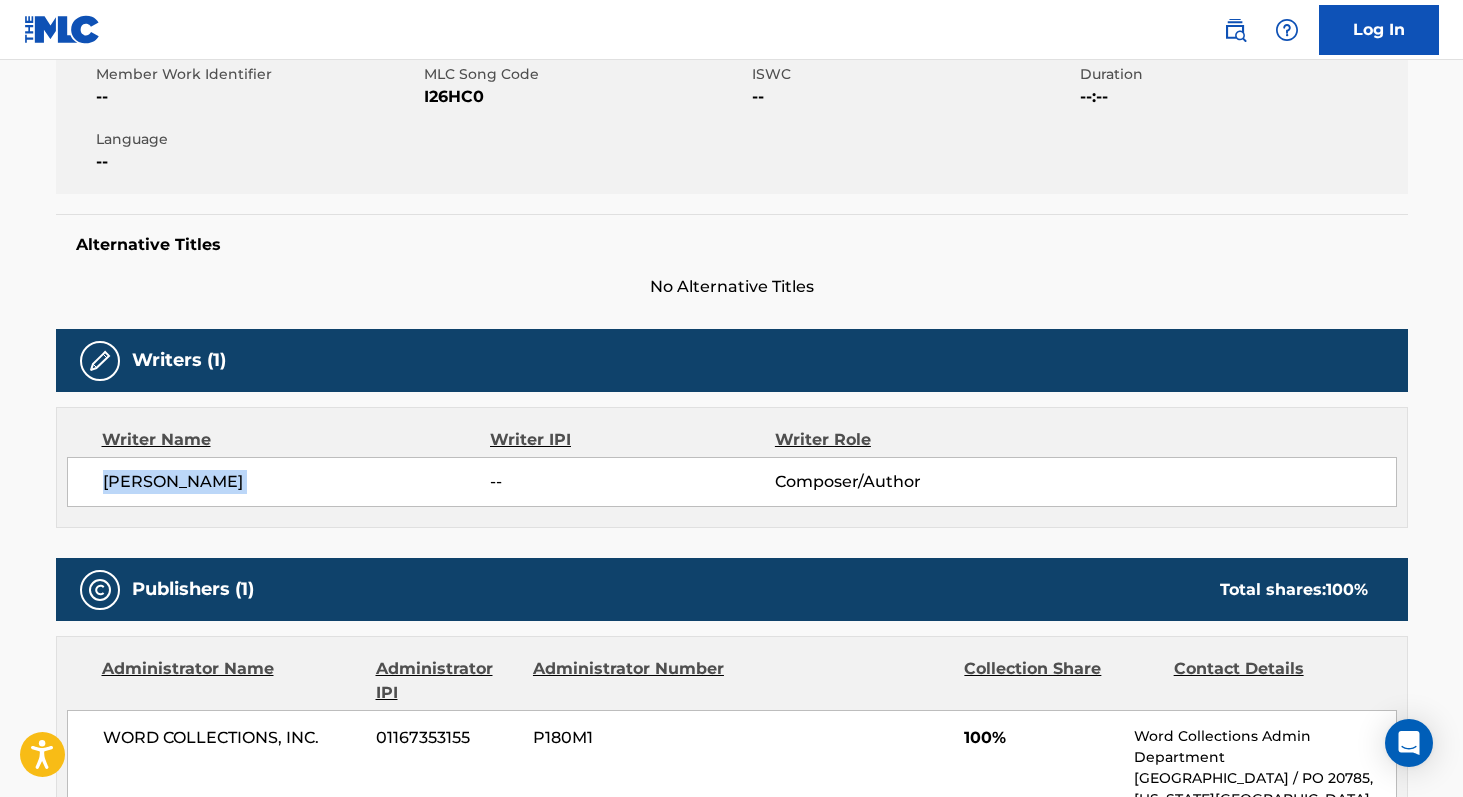 click on "[PERSON_NAME]" at bounding box center [297, 482] 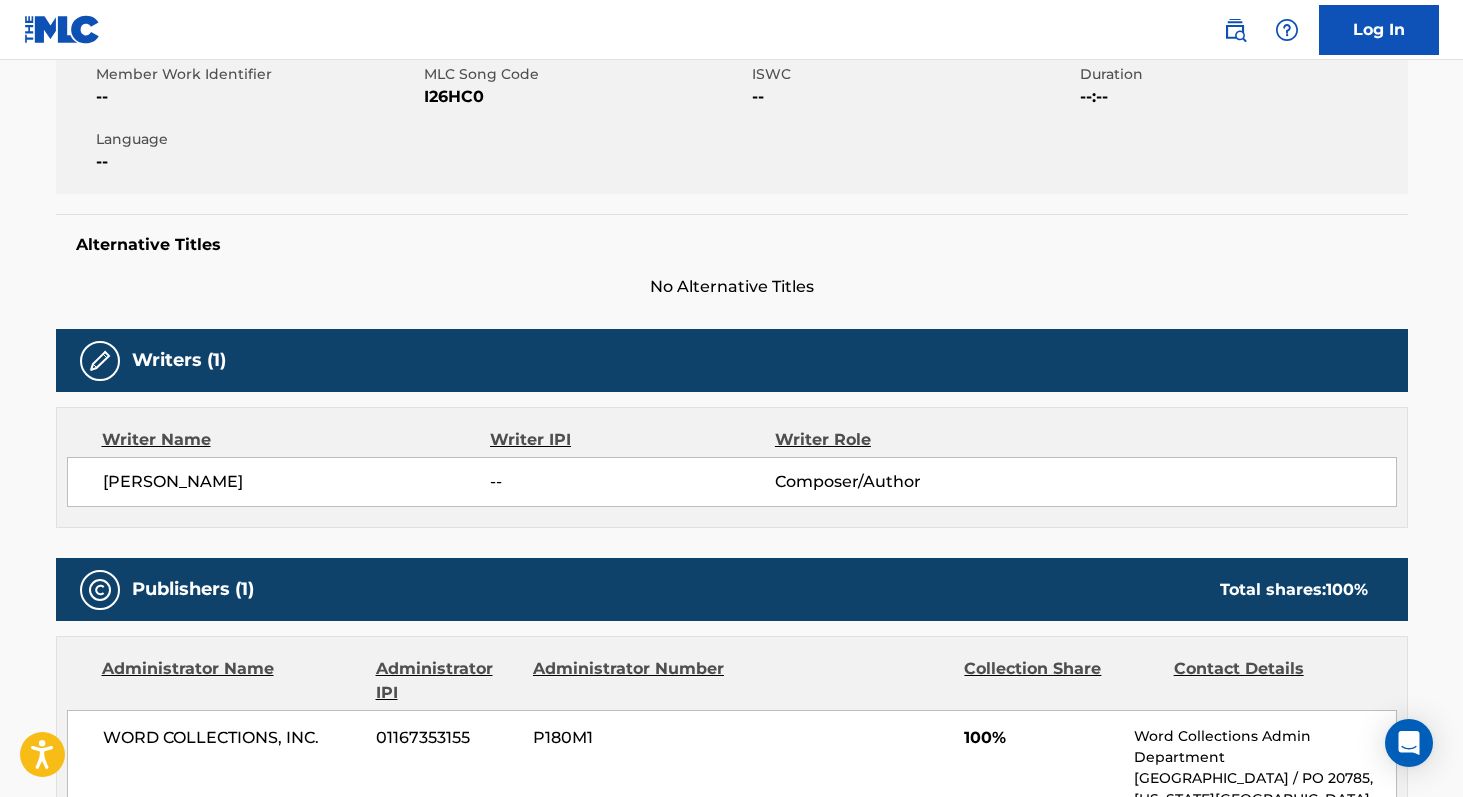 click on "Writer Name Writer IPI Writer Role [PERSON_NAME] -- Composer/Author" at bounding box center (732, 467) 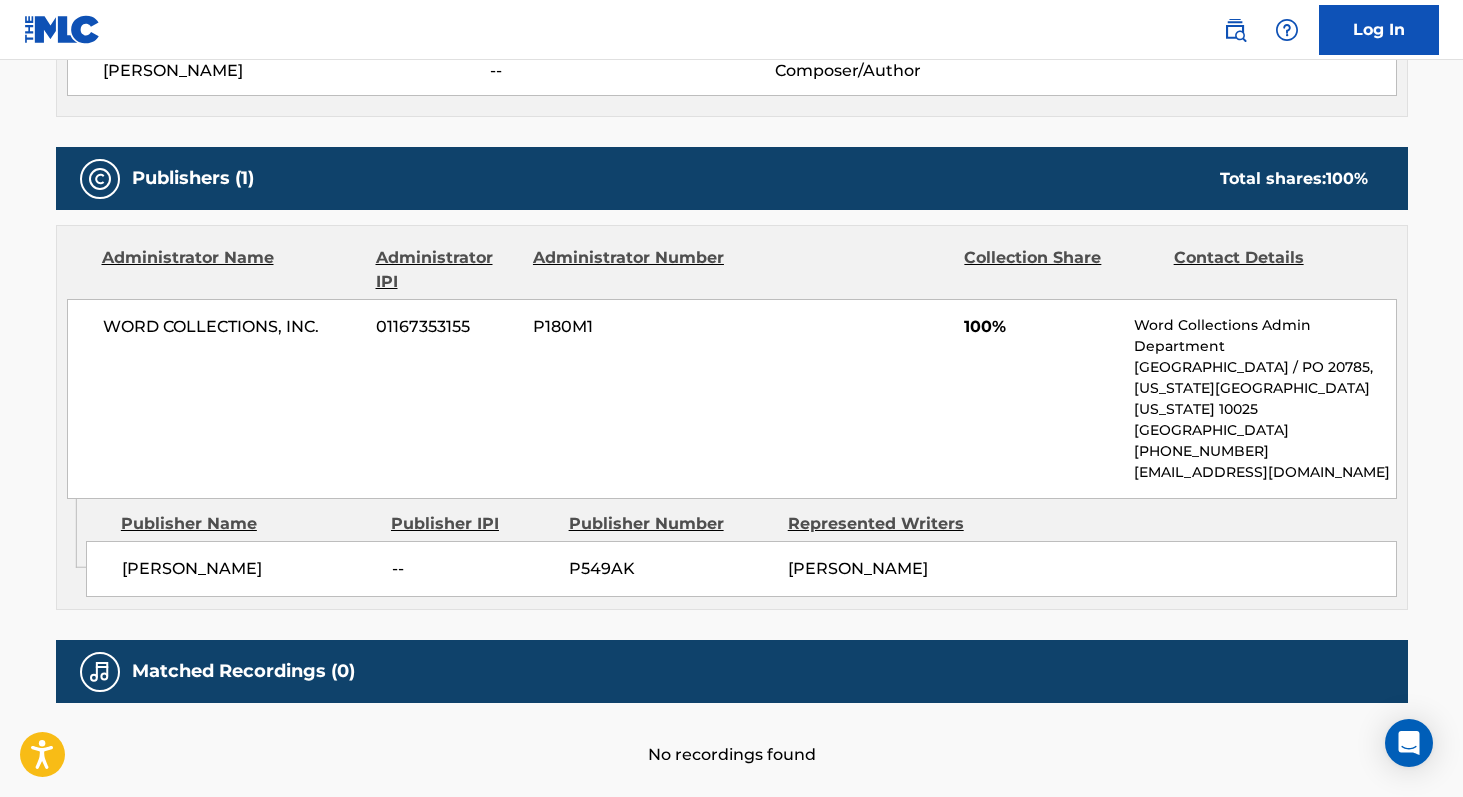 scroll, scrollTop: 881, scrollLeft: 0, axis: vertical 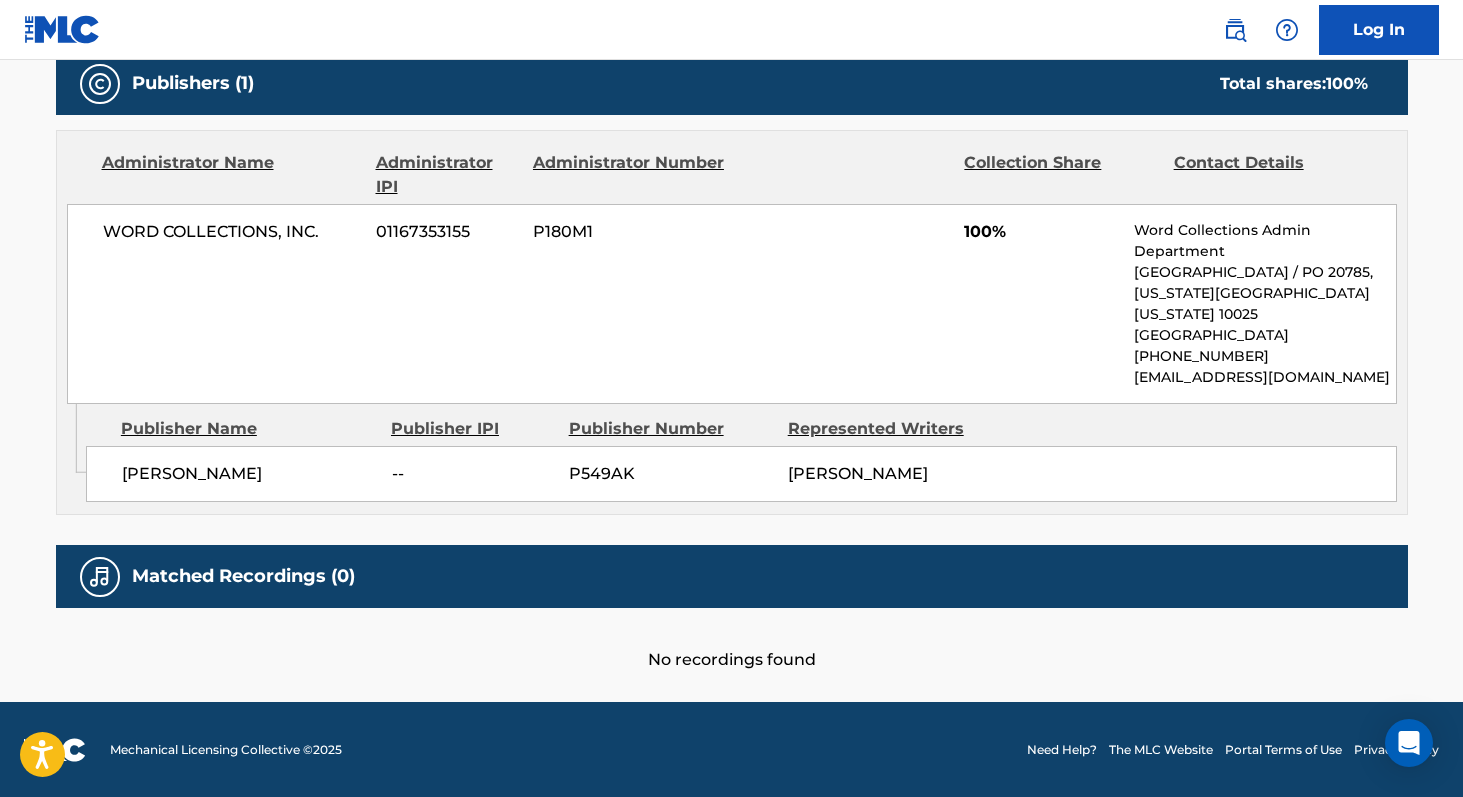 click on "[PERSON_NAME]" at bounding box center [249, 474] 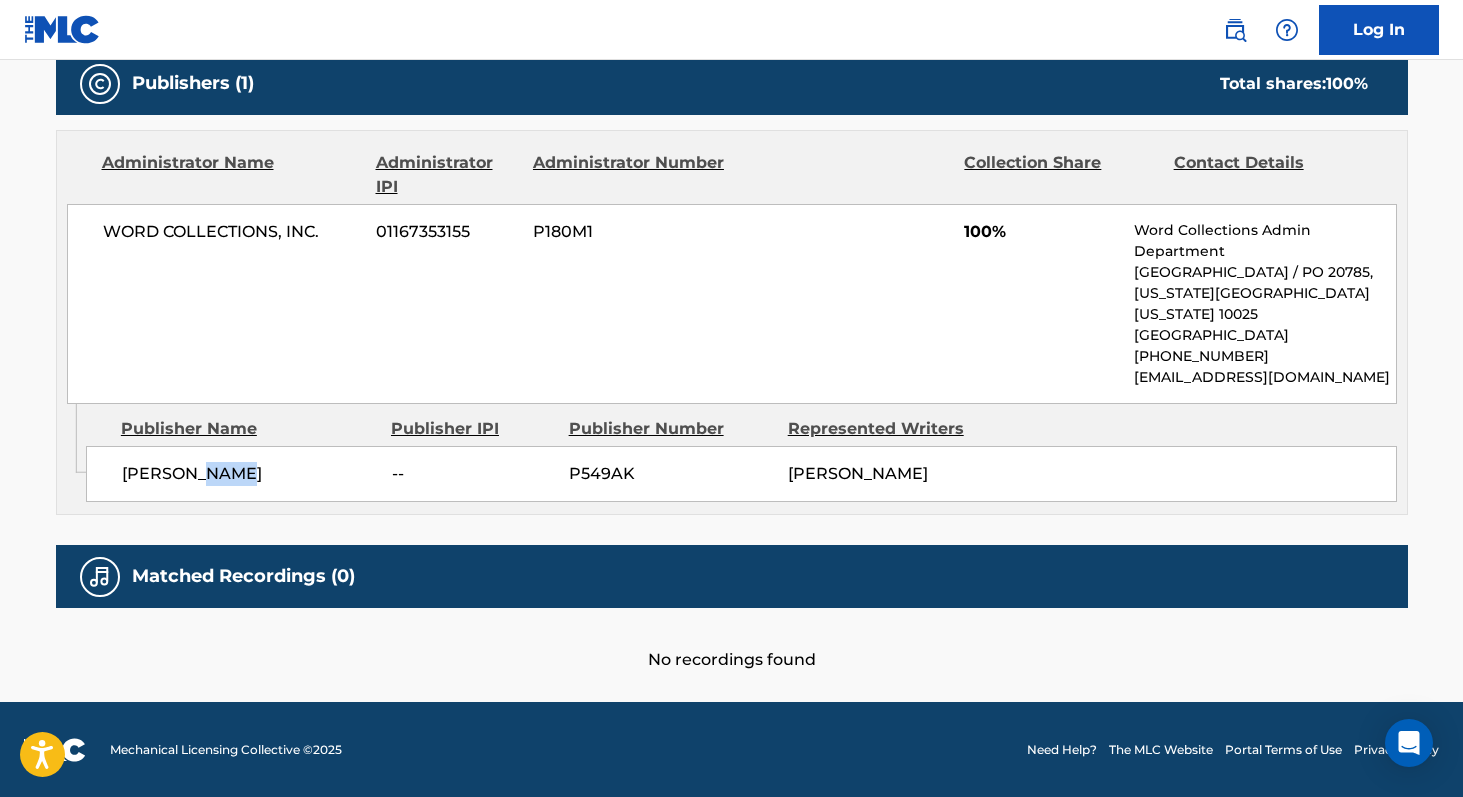 click on "[PERSON_NAME]" at bounding box center [249, 474] 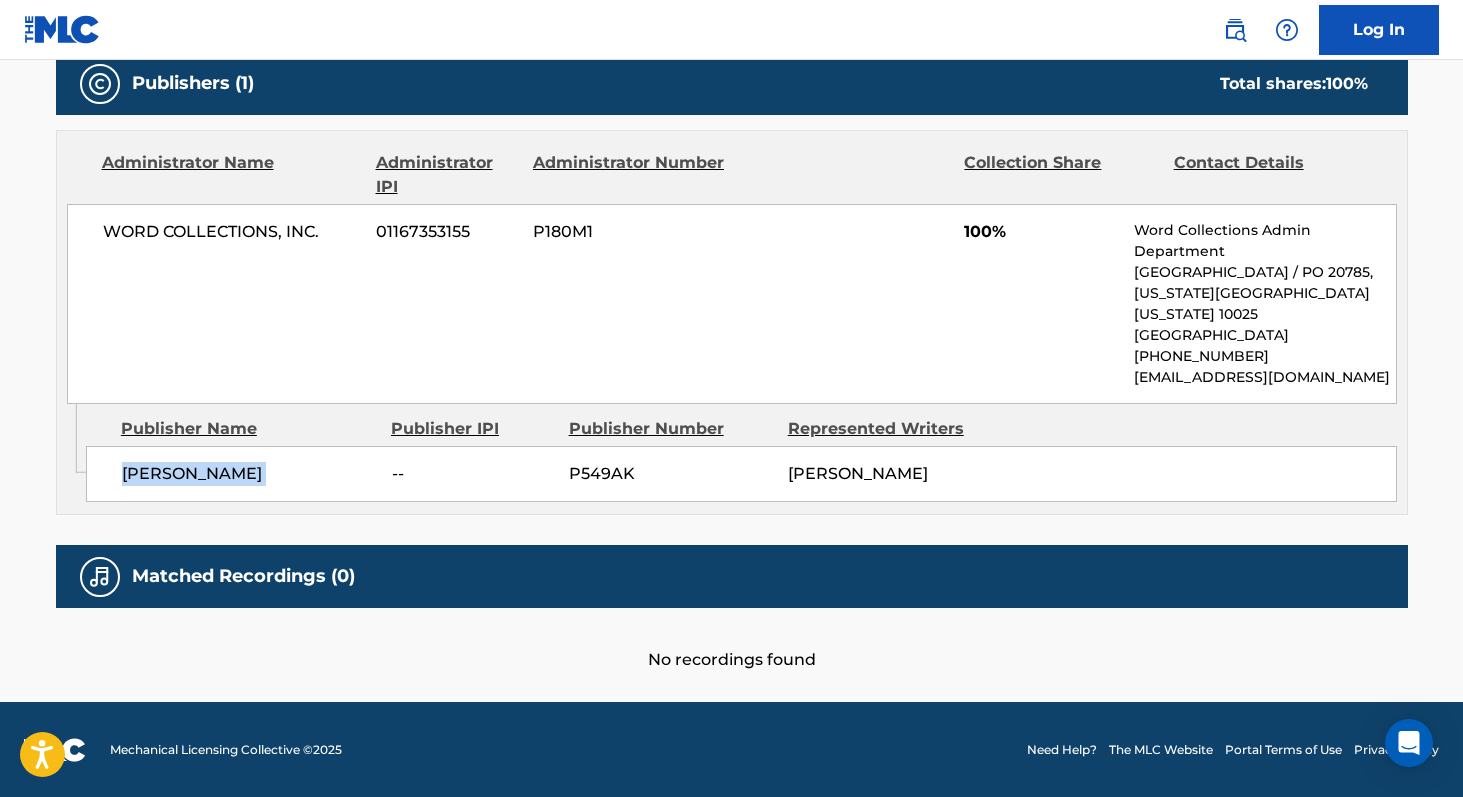 click on "[PERSON_NAME]" at bounding box center (249, 474) 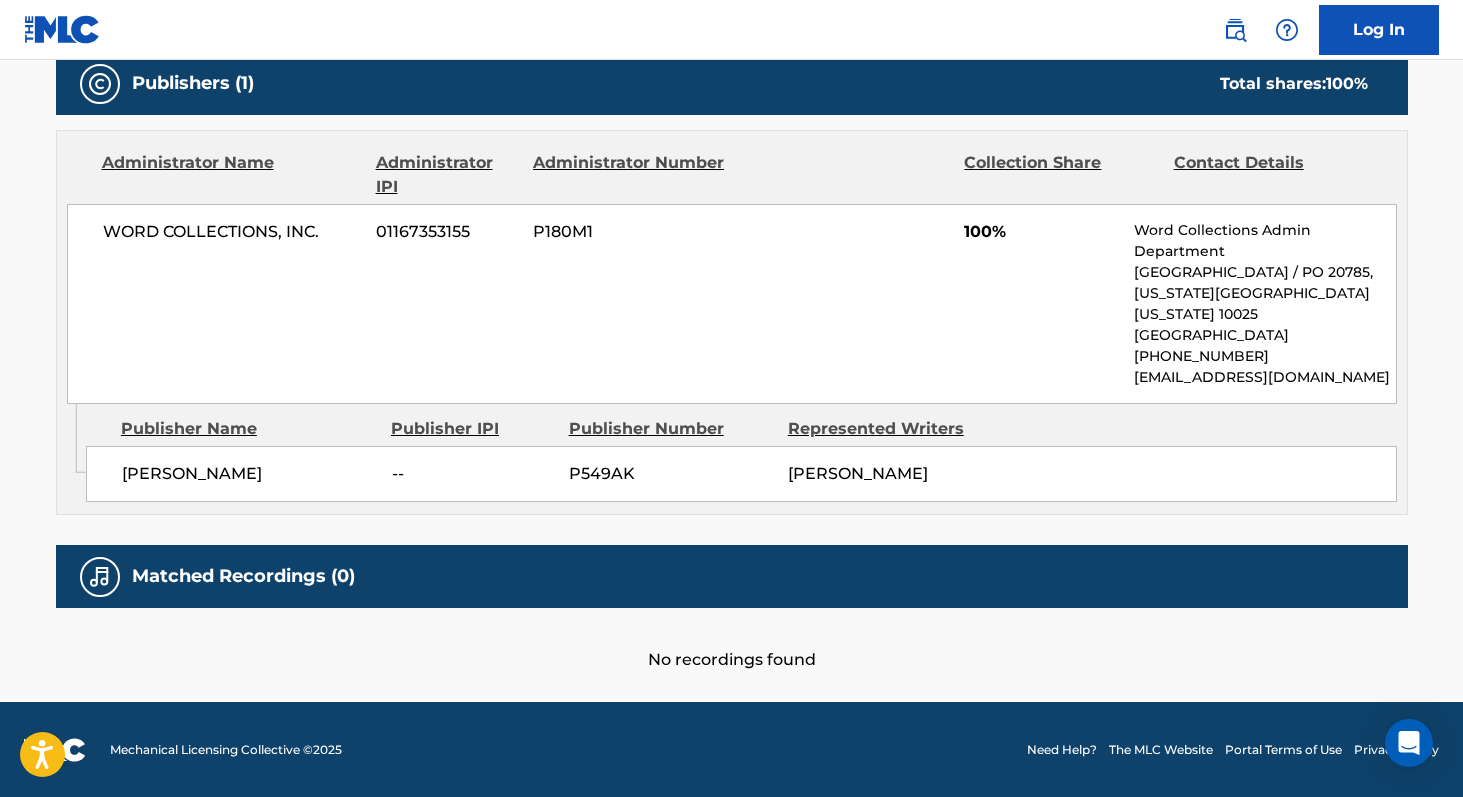 click on "[PERSON_NAME]" at bounding box center [249, 474] 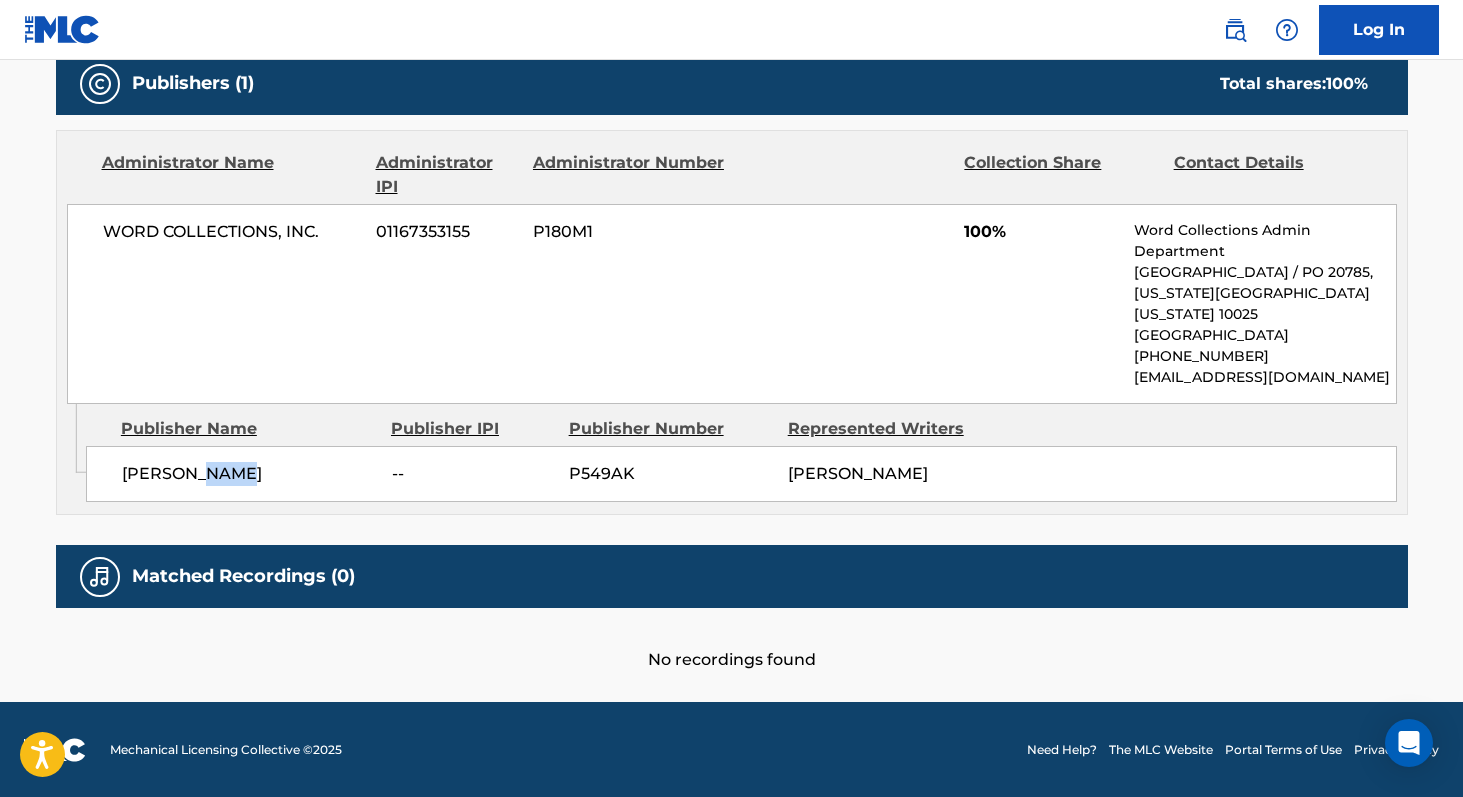 click on "[PERSON_NAME]" at bounding box center (249, 474) 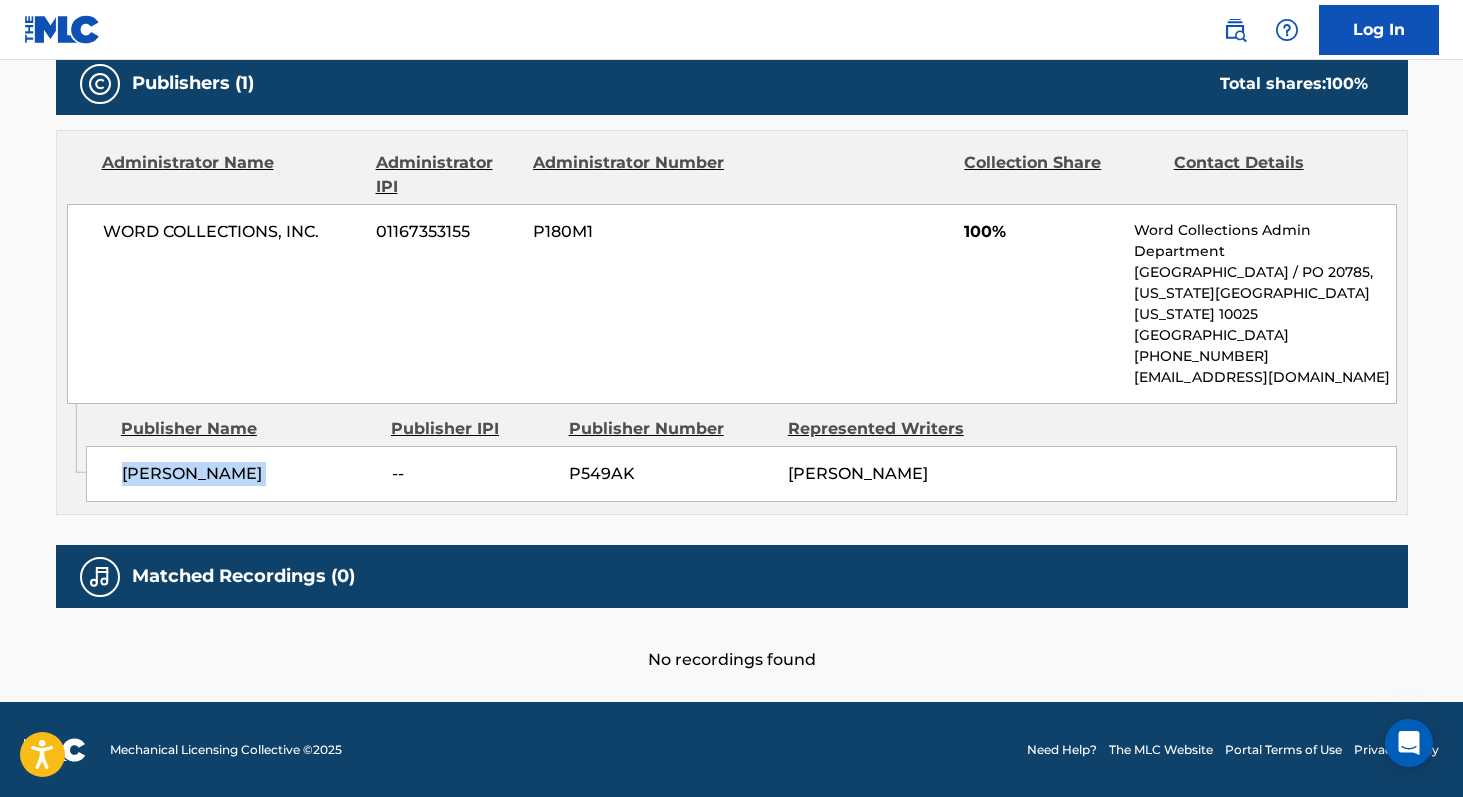 click on "[PERSON_NAME]" at bounding box center (249, 474) 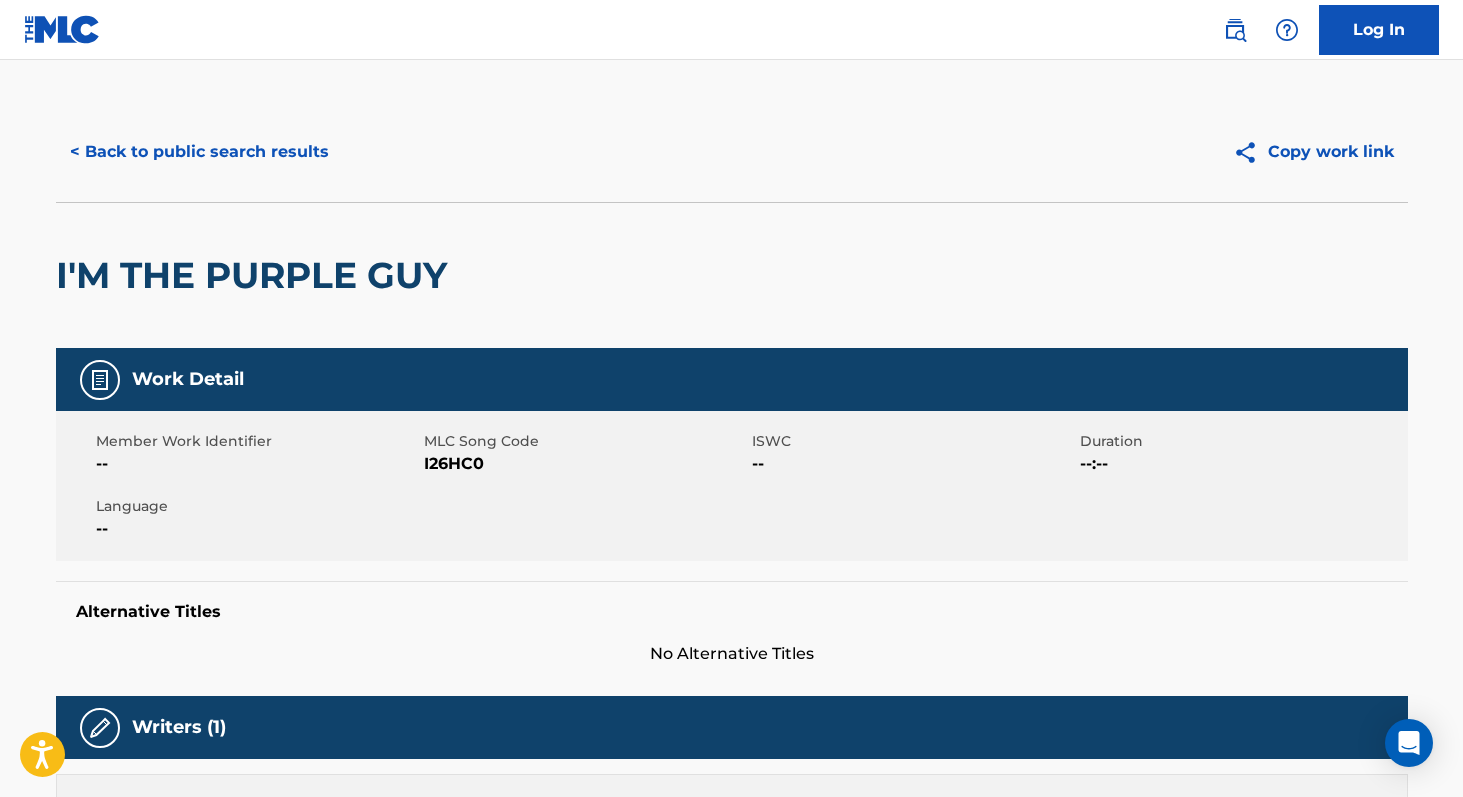 scroll, scrollTop: 0, scrollLeft: 0, axis: both 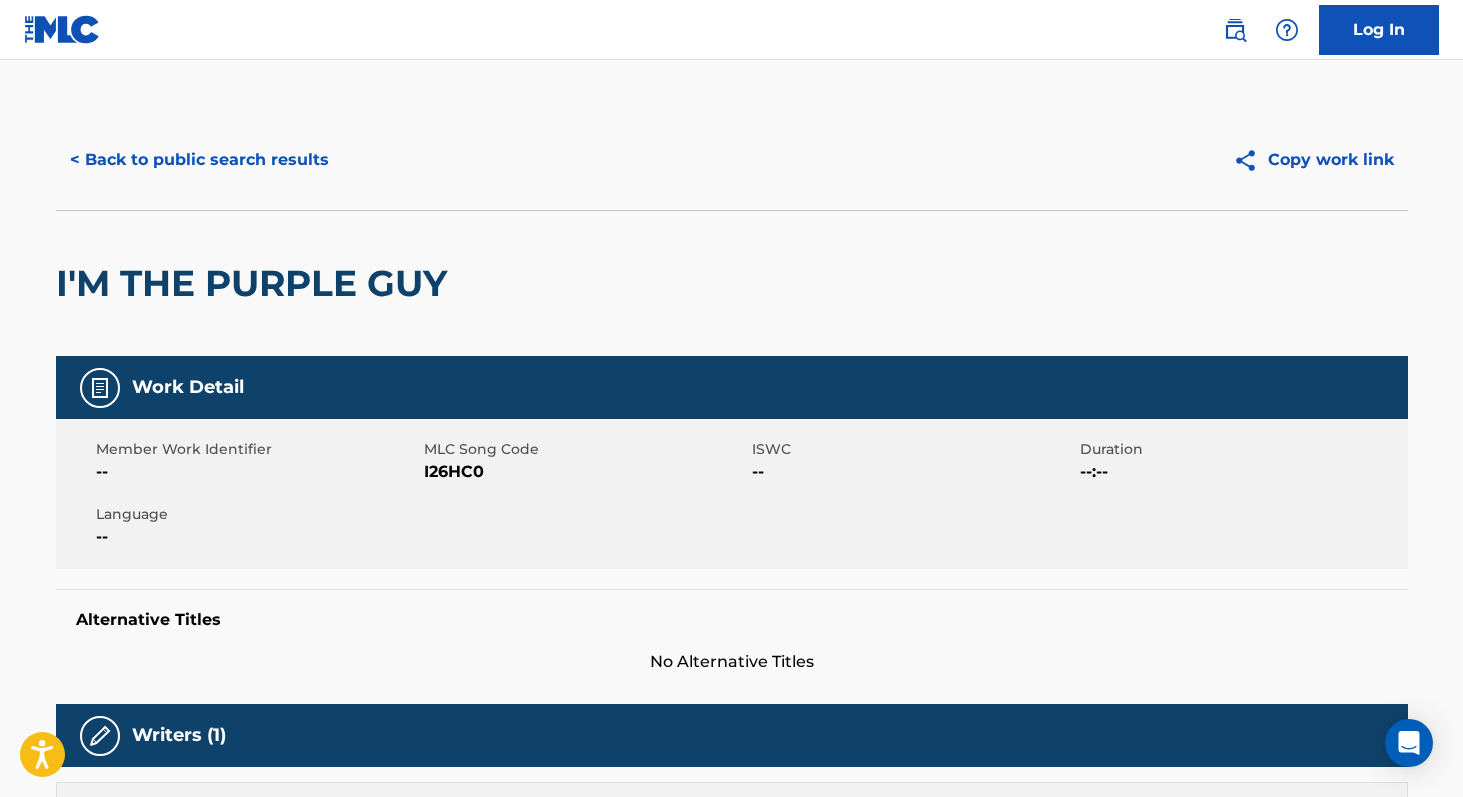 click on "I'M THE PURPLE GUY" at bounding box center (256, 283) 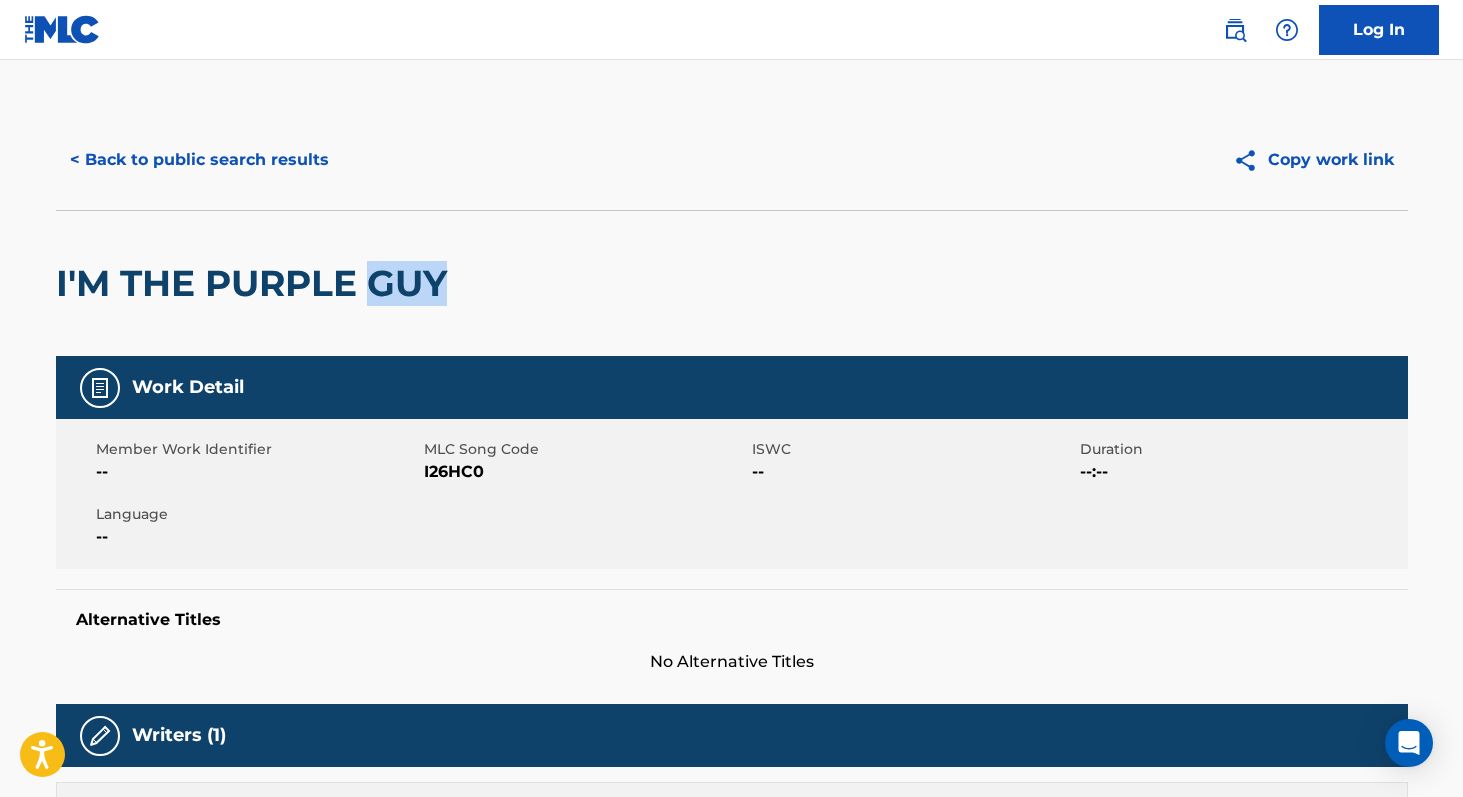 click on "I'M THE PURPLE GUY" at bounding box center [256, 283] 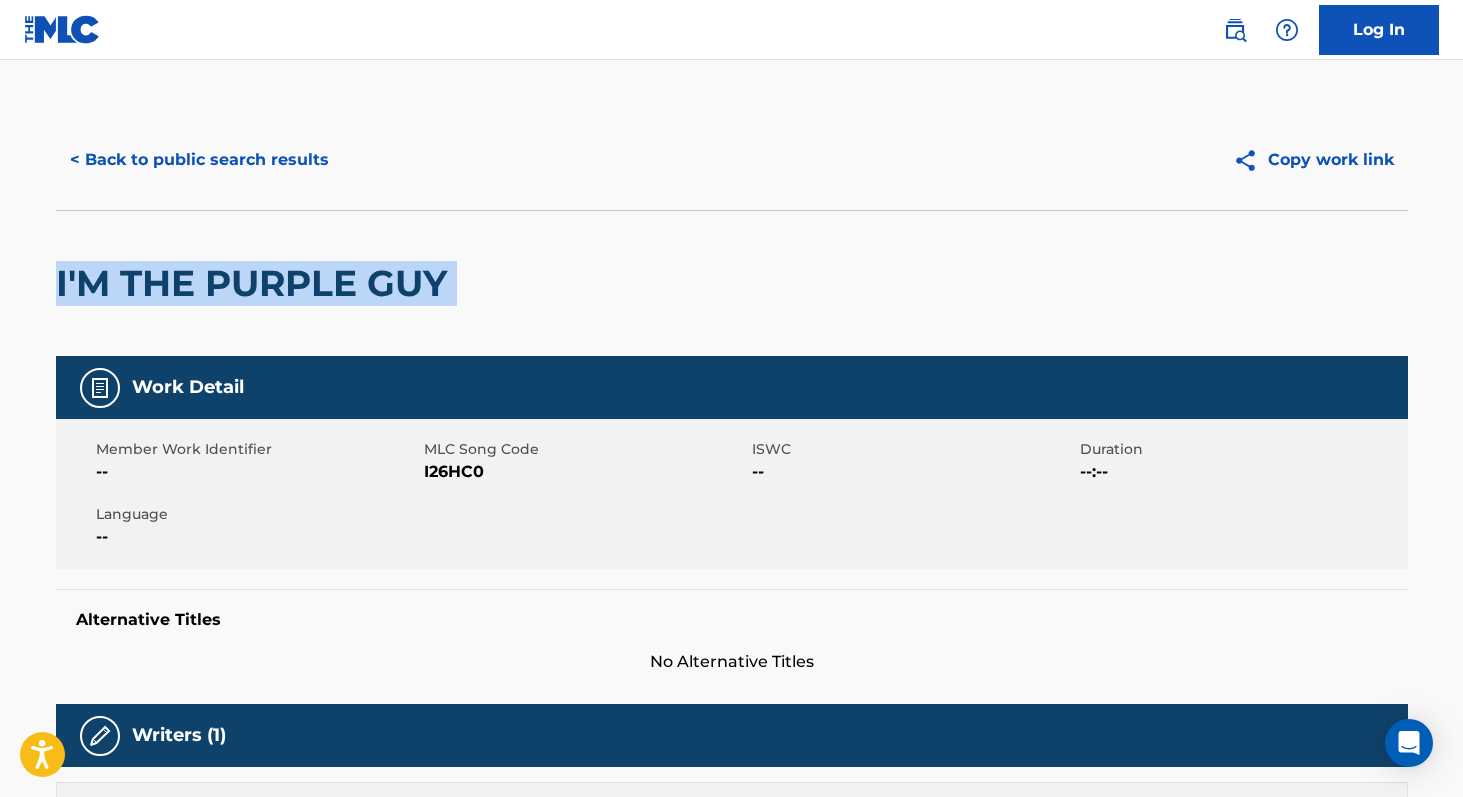click on "I'M THE PURPLE GUY" at bounding box center [256, 283] 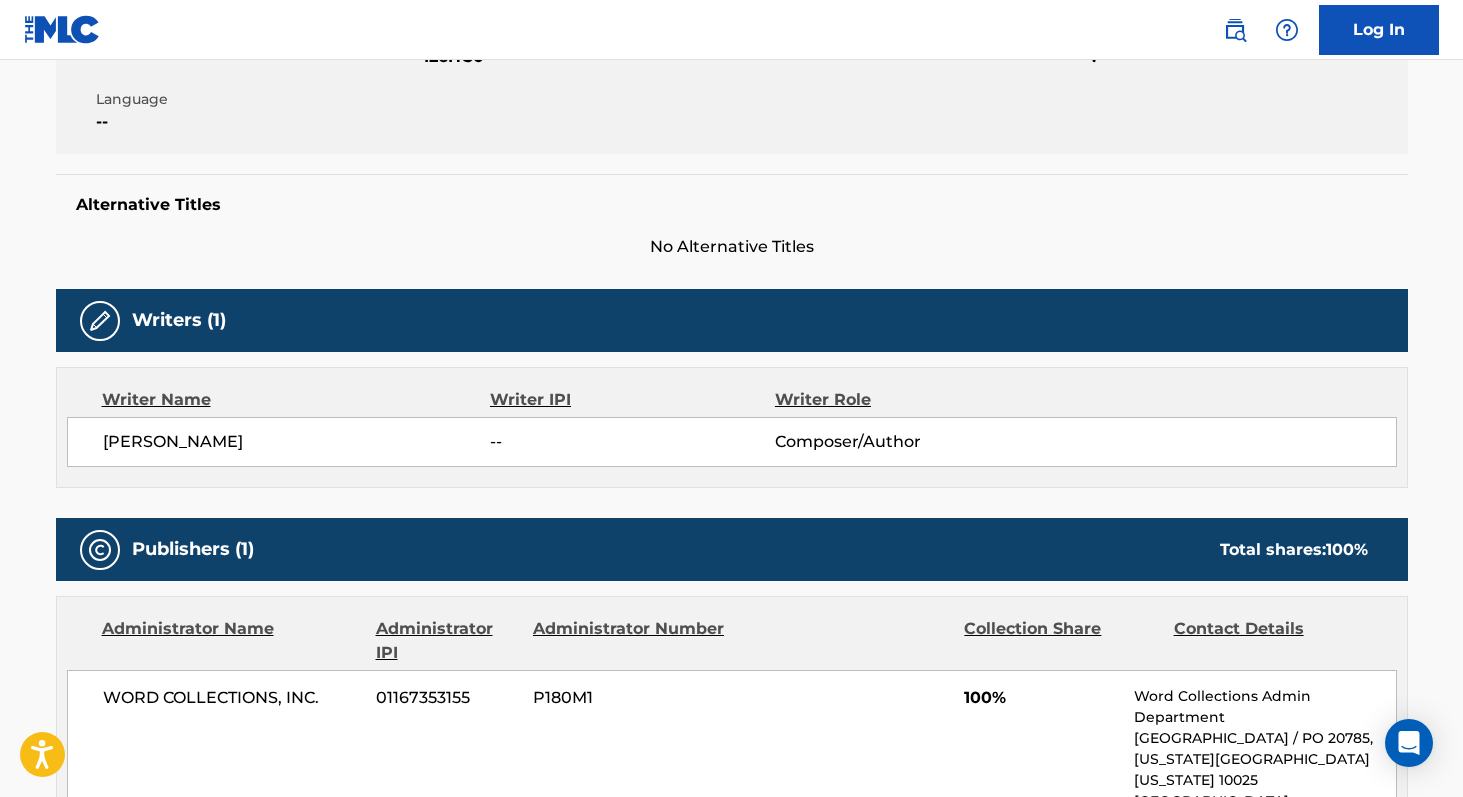 scroll, scrollTop: 534, scrollLeft: 0, axis: vertical 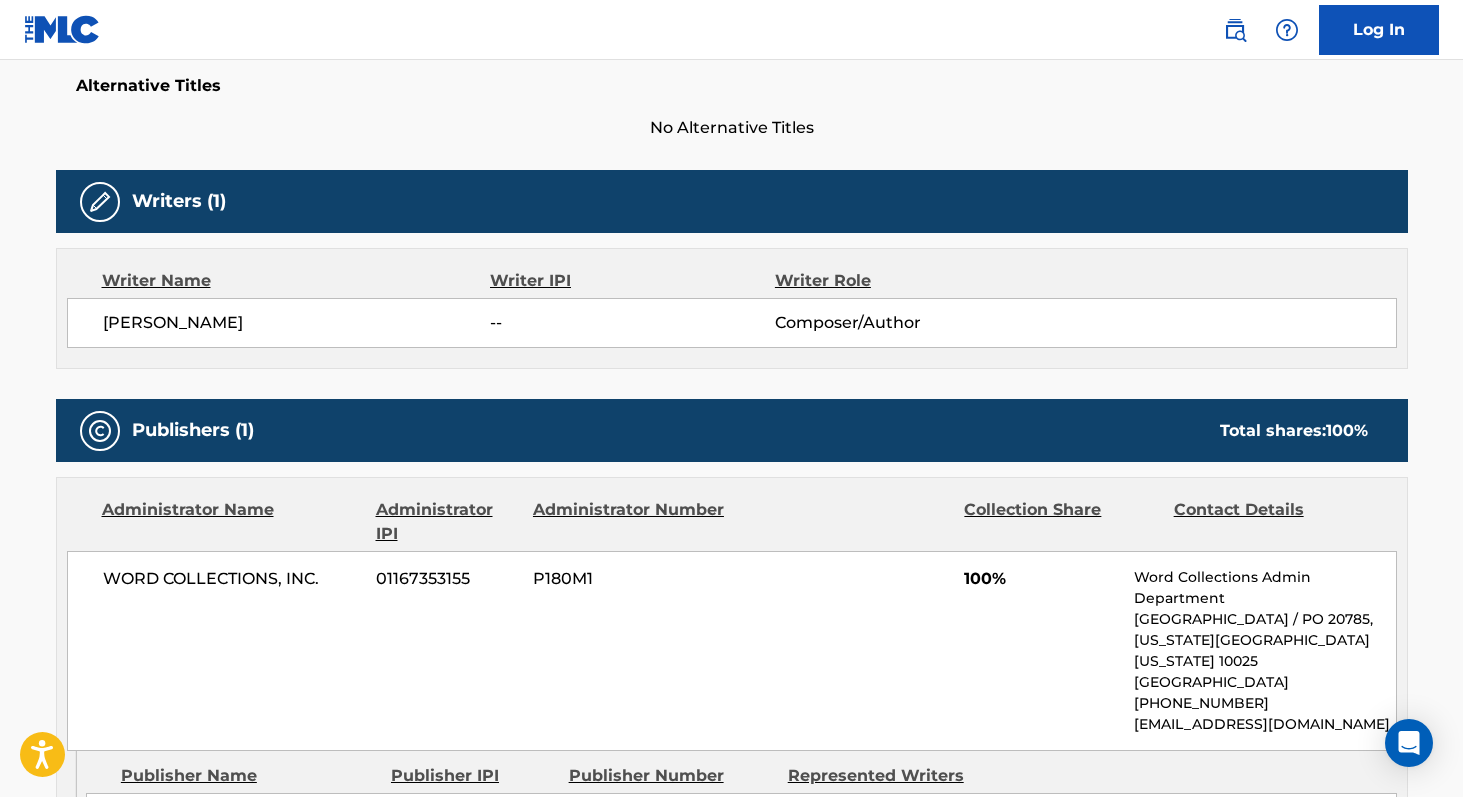 click on "[PERSON_NAME]" at bounding box center (297, 323) 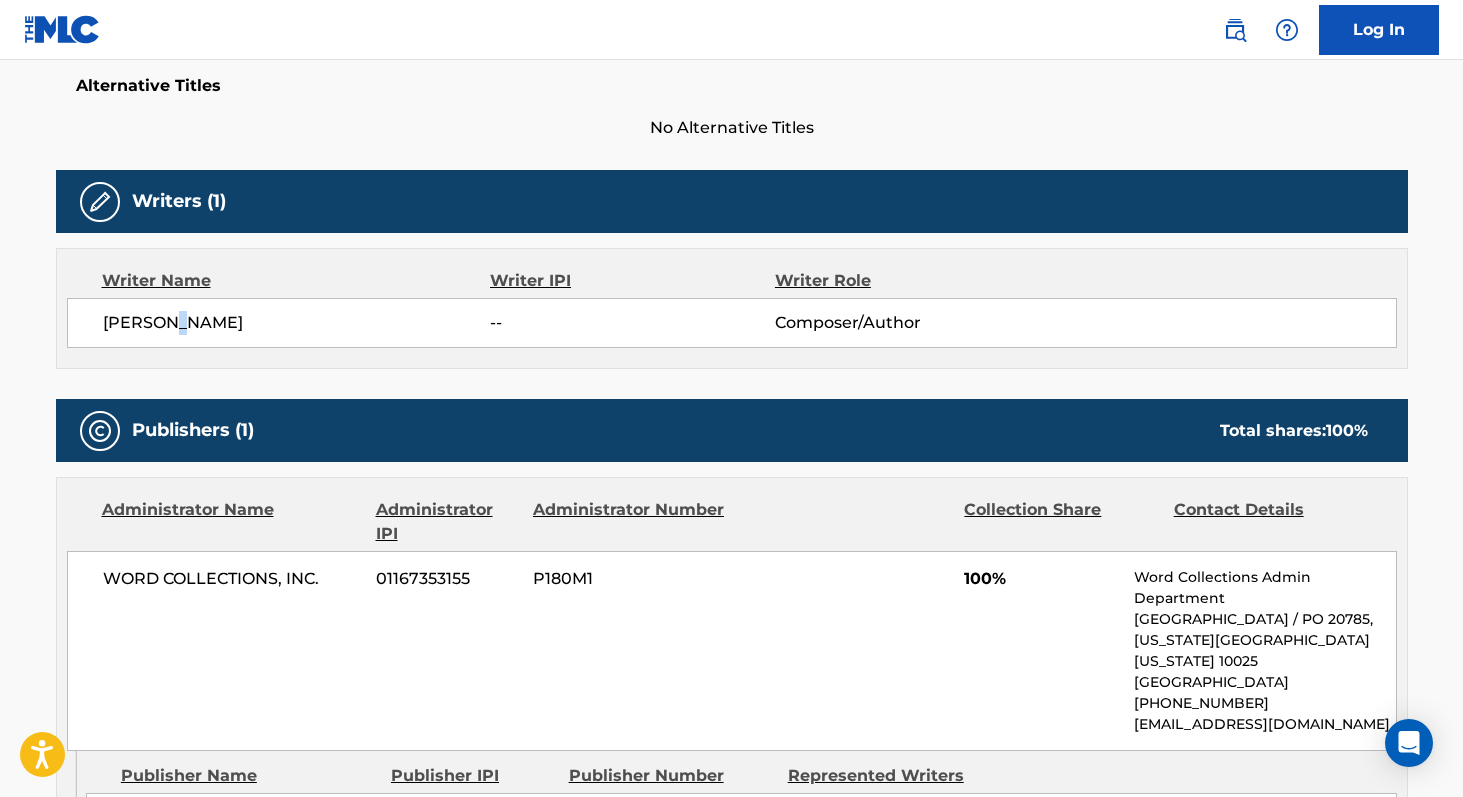 click on "[PERSON_NAME]" at bounding box center [297, 323] 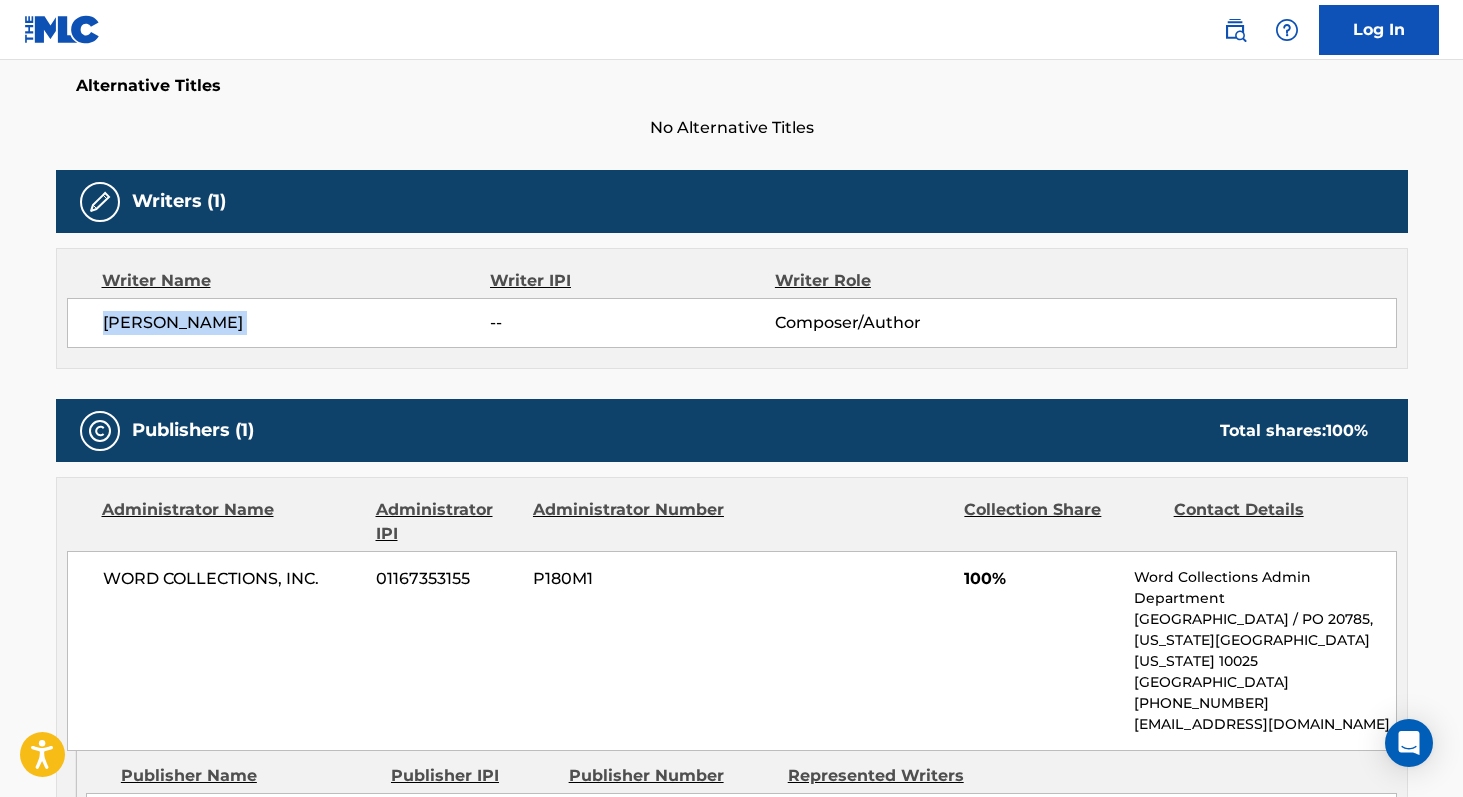click on "[PERSON_NAME]" at bounding box center [297, 323] 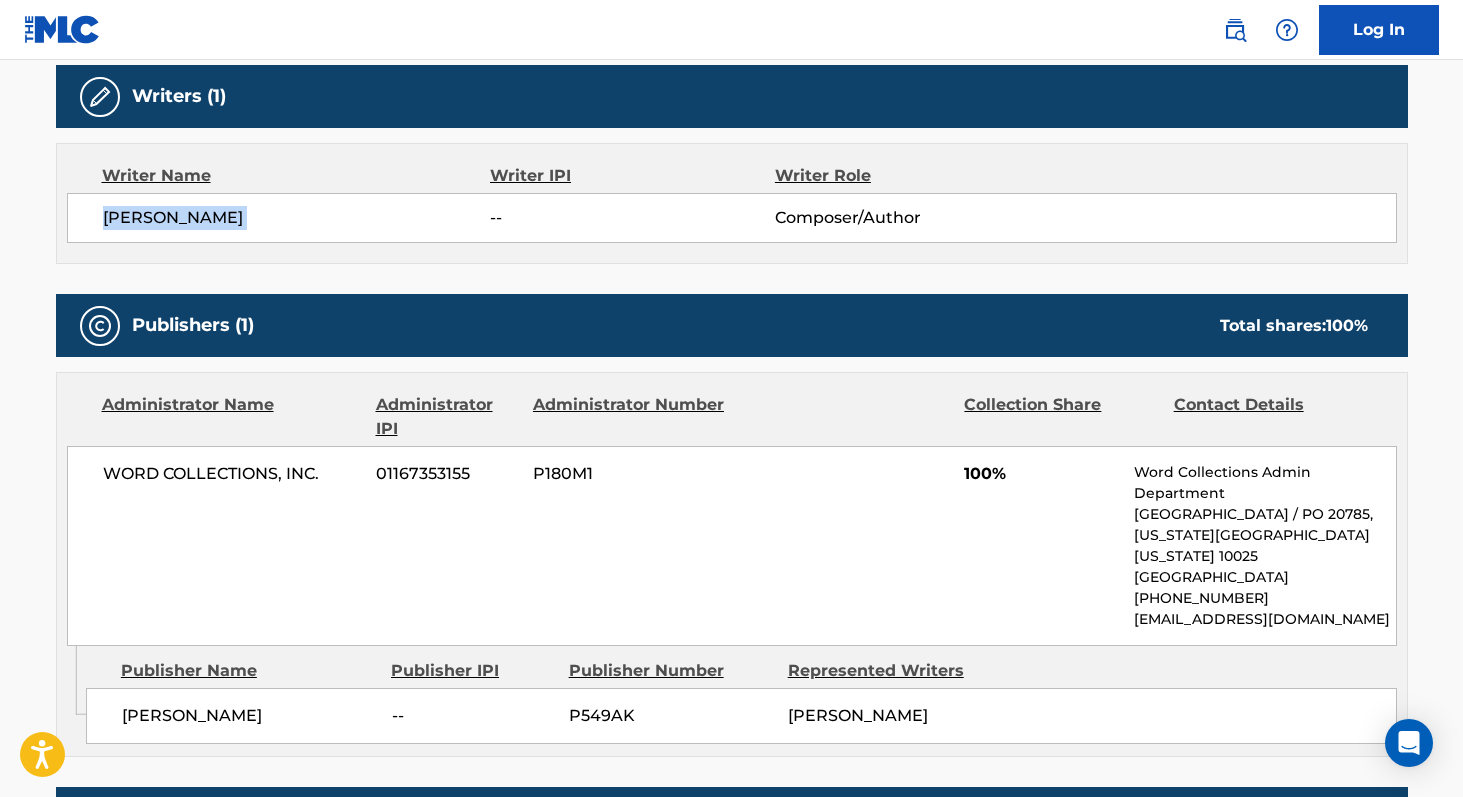 scroll, scrollTop: 637, scrollLeft: 0, axis: vertical 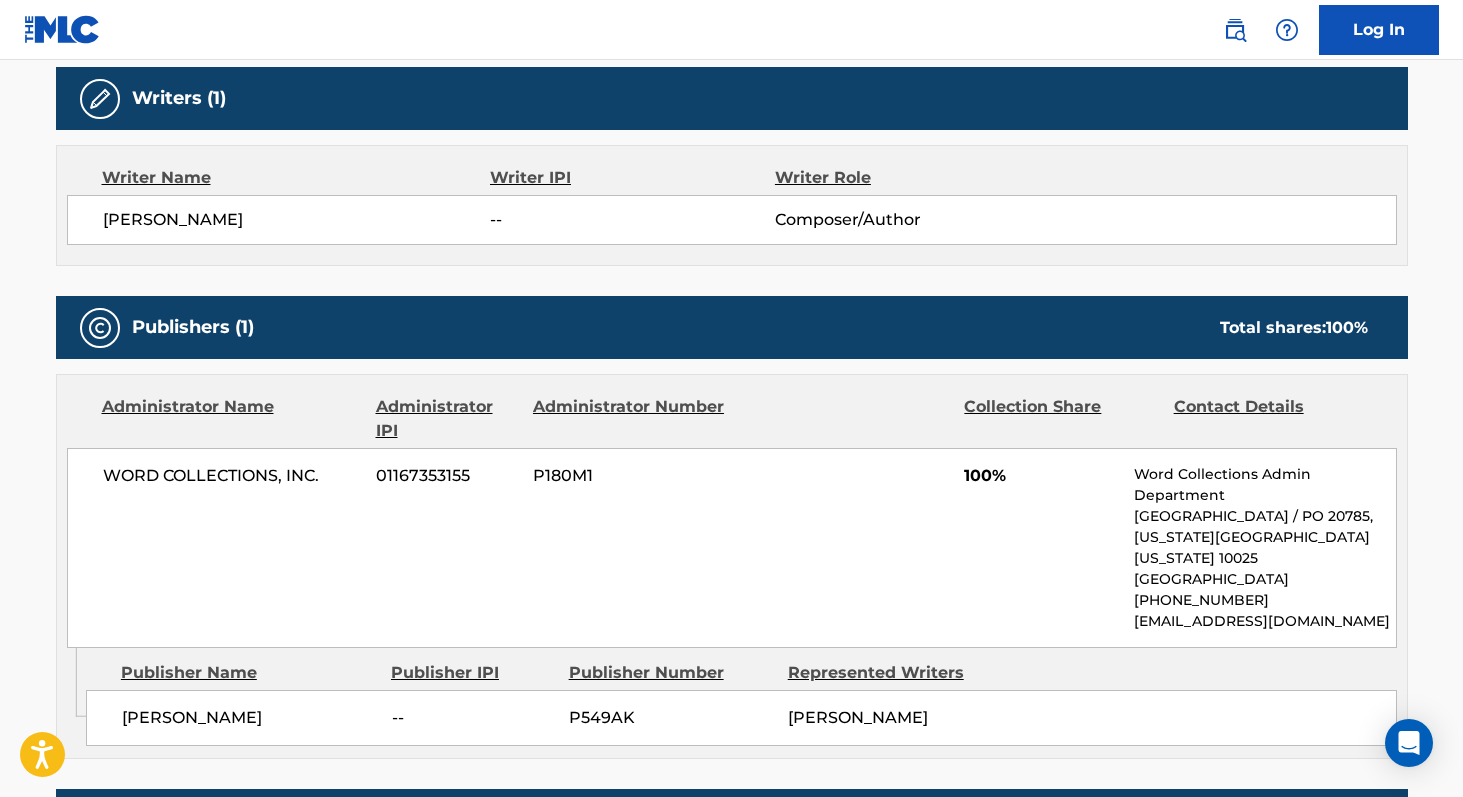 click on "[PERSON_NAME] -- Composer/Author" at bounding box center (732, 220) 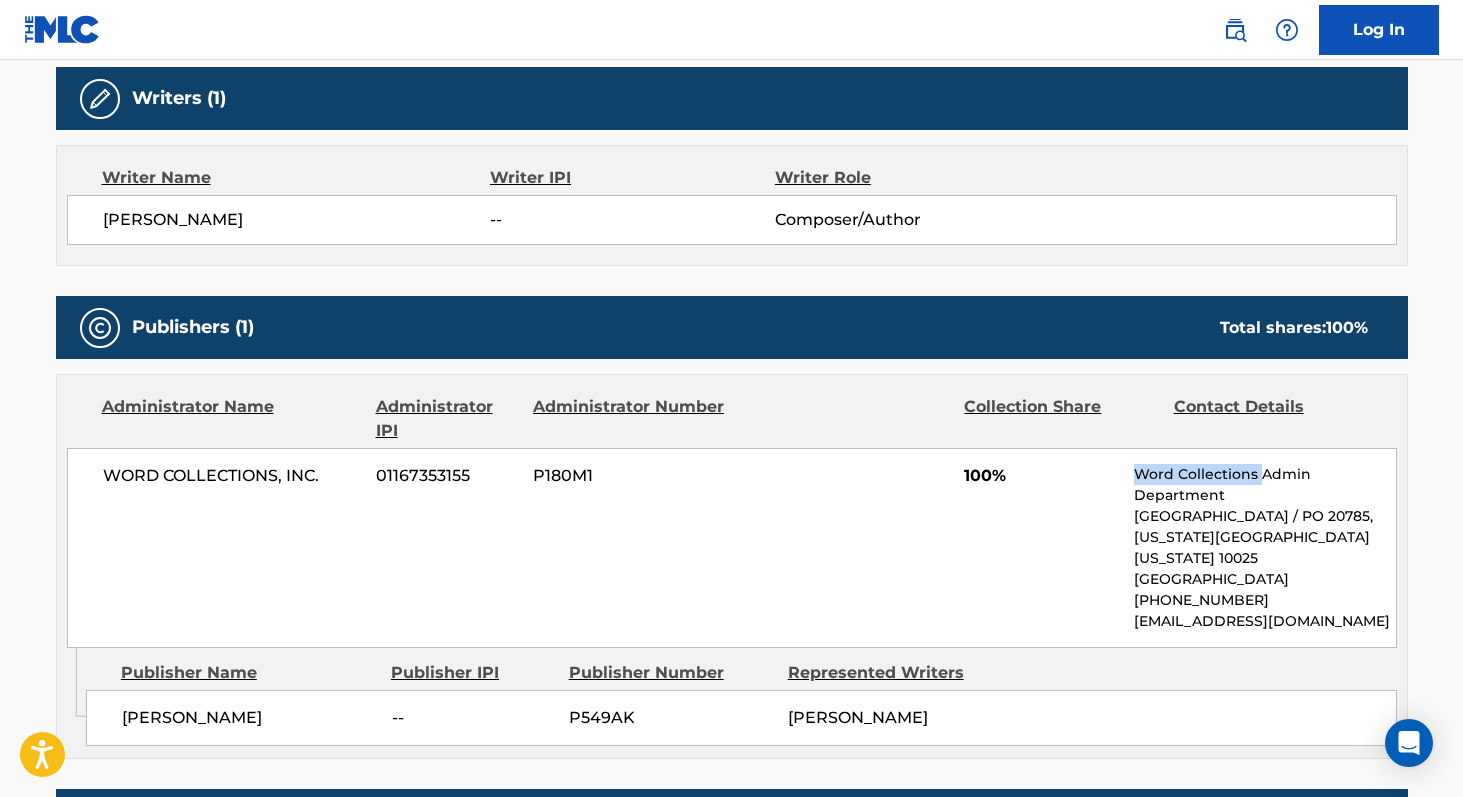drag, startPoint x: 1136, startPoint y: 475, endPoint x: 1257, endPoint y: 475, distance: 121 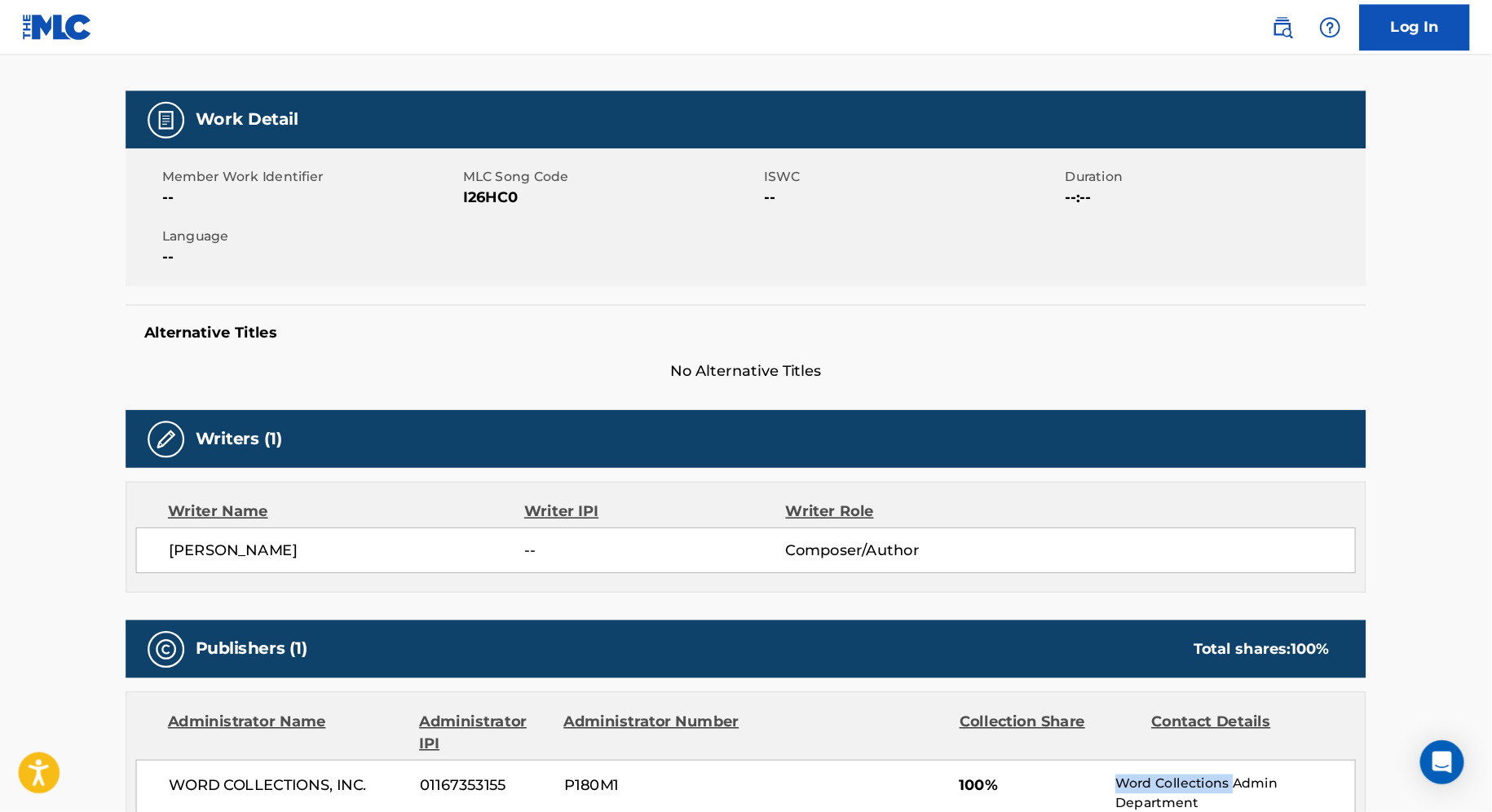 scroll, scrollTop: 241, scrollLeft: 0, axis: vertical 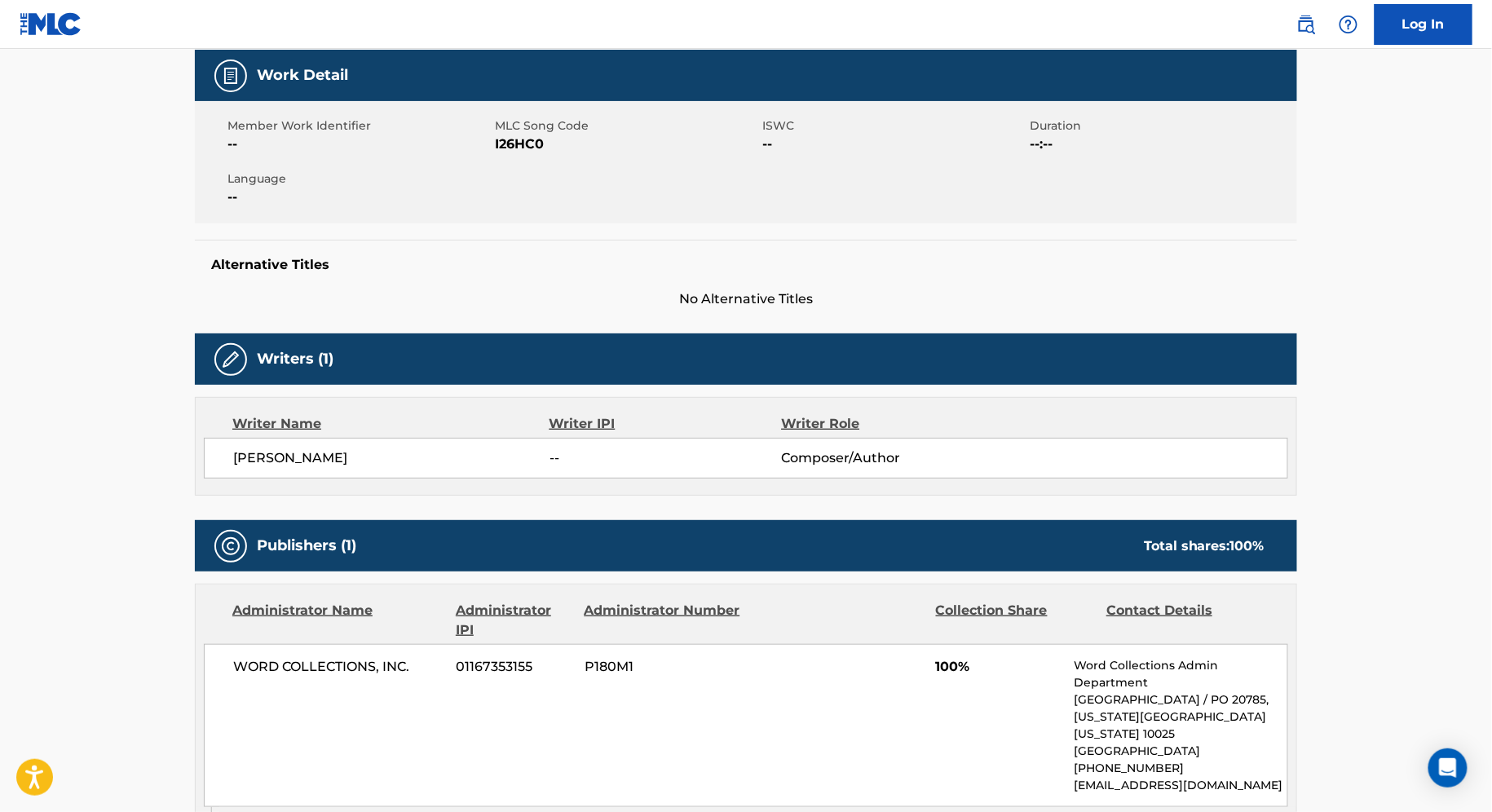 click on "< Back to public search results Copy work link I'M THE PURPLE GUY     Work Detail   Member Work Identifier -- MLC Song Code I26HC0 ISWC -- Duration --:-- Language -- Alternative Titles No Alternative Titles Writers   (1) Writer Name Writer IPI Writer Role [PERSON_NAME] -- Composer/Author Publishers   (1) Total shares:  100 % Administrator Name Administrator IPI Administrator Number Collection Share Contact Details WORD COLLECTIONS, INC. 01167353155 P180M1 100% Word Collections Admin Department Park West Finance Station / PO [GEOGRAPHIC_DATA][US_STATE][US_STATE] [GEOGRAPHIC_DATA] [PHONE_NUMBER] [EMAIL_ADDRESS][DOMAIN_NAME] Admin Original Publisher Connecting Line Publisher Name Publisher IPI Publisher Number Represented Writers [PERSON_NAME] -- P549AK [PERSON_NAME] Total shares:  100 % Matched Recordings   (0) No recordings found" at bounding box center (746, 429) 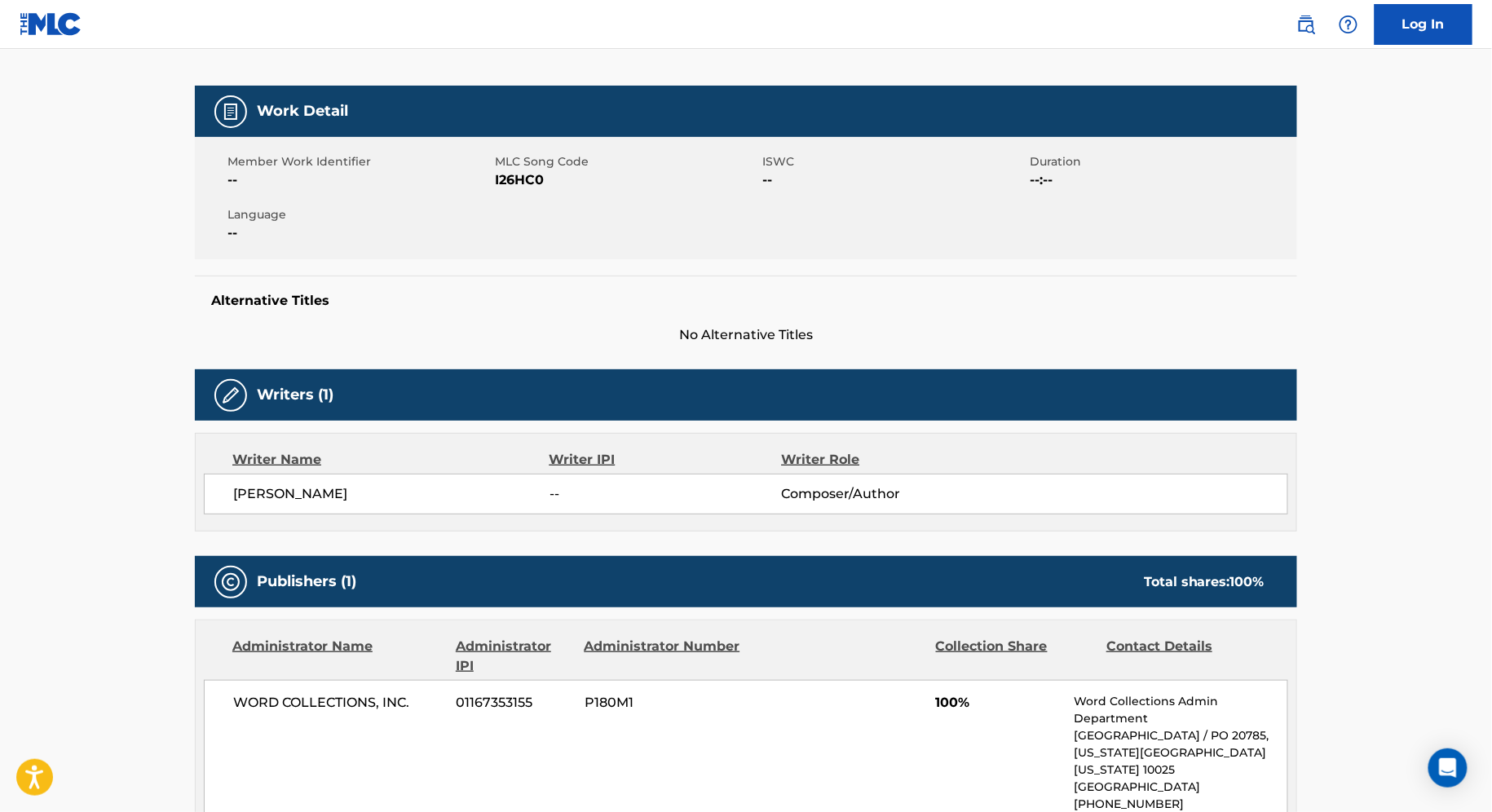 scroll, scrollTop: 206, scrollLeft: 0, axis: vertical 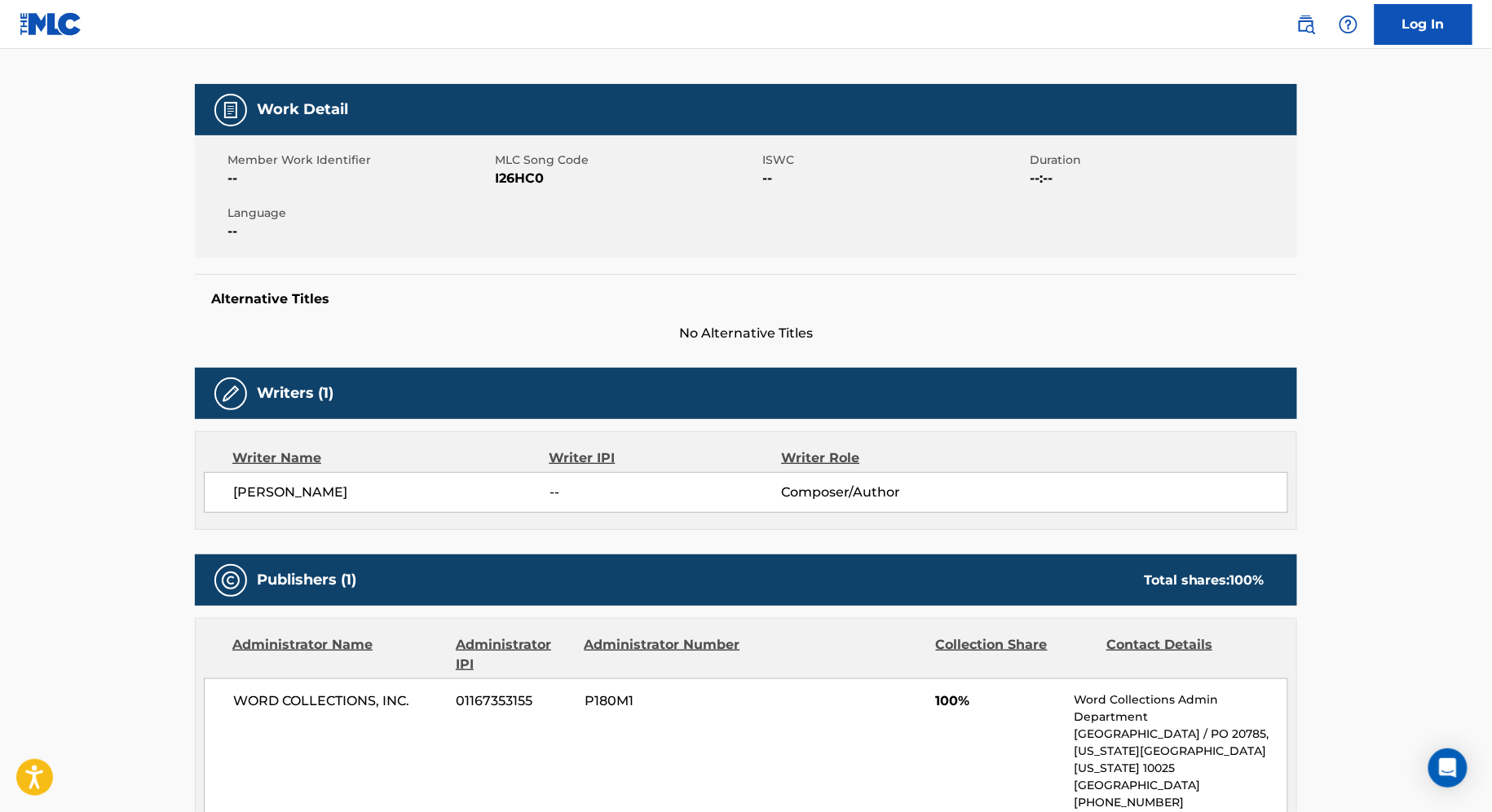 click on "[PERSON_NAME]" at bounding box center [391, 492] 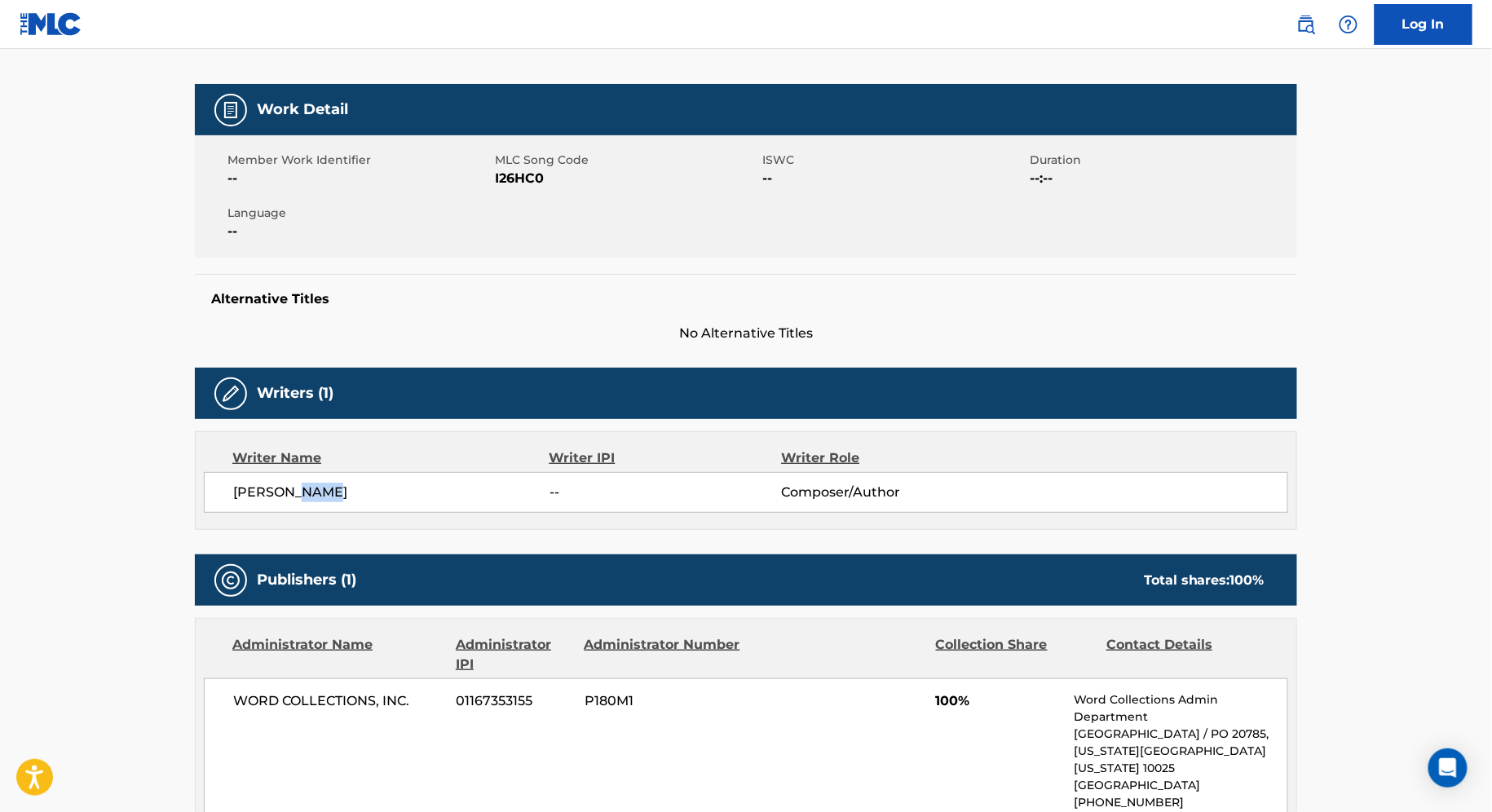 click on "[PERSON_NAME]" at bounding box center [391, 492] 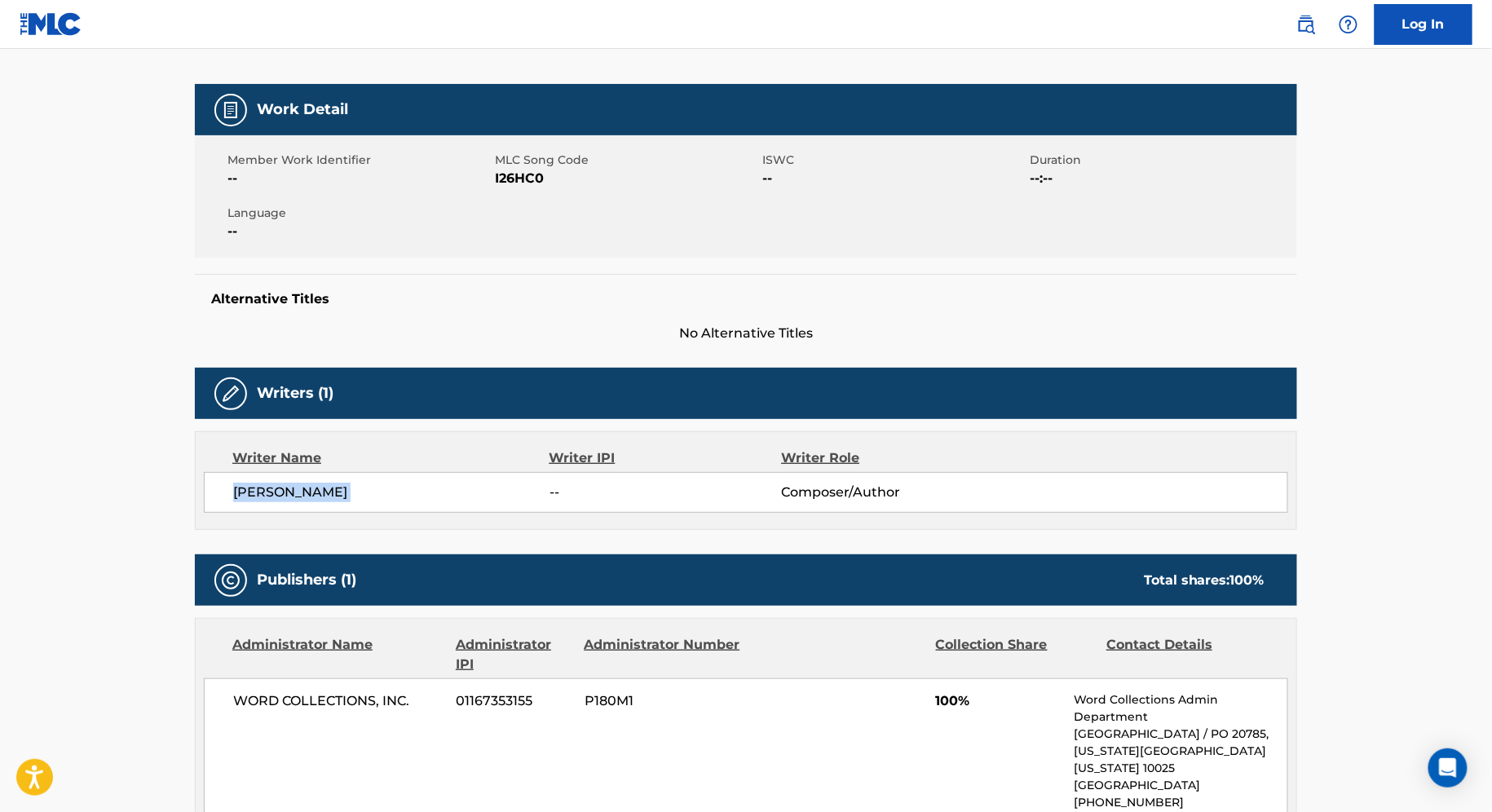 click on "[PERSON_NAME]" at bounding box center [391, 492] 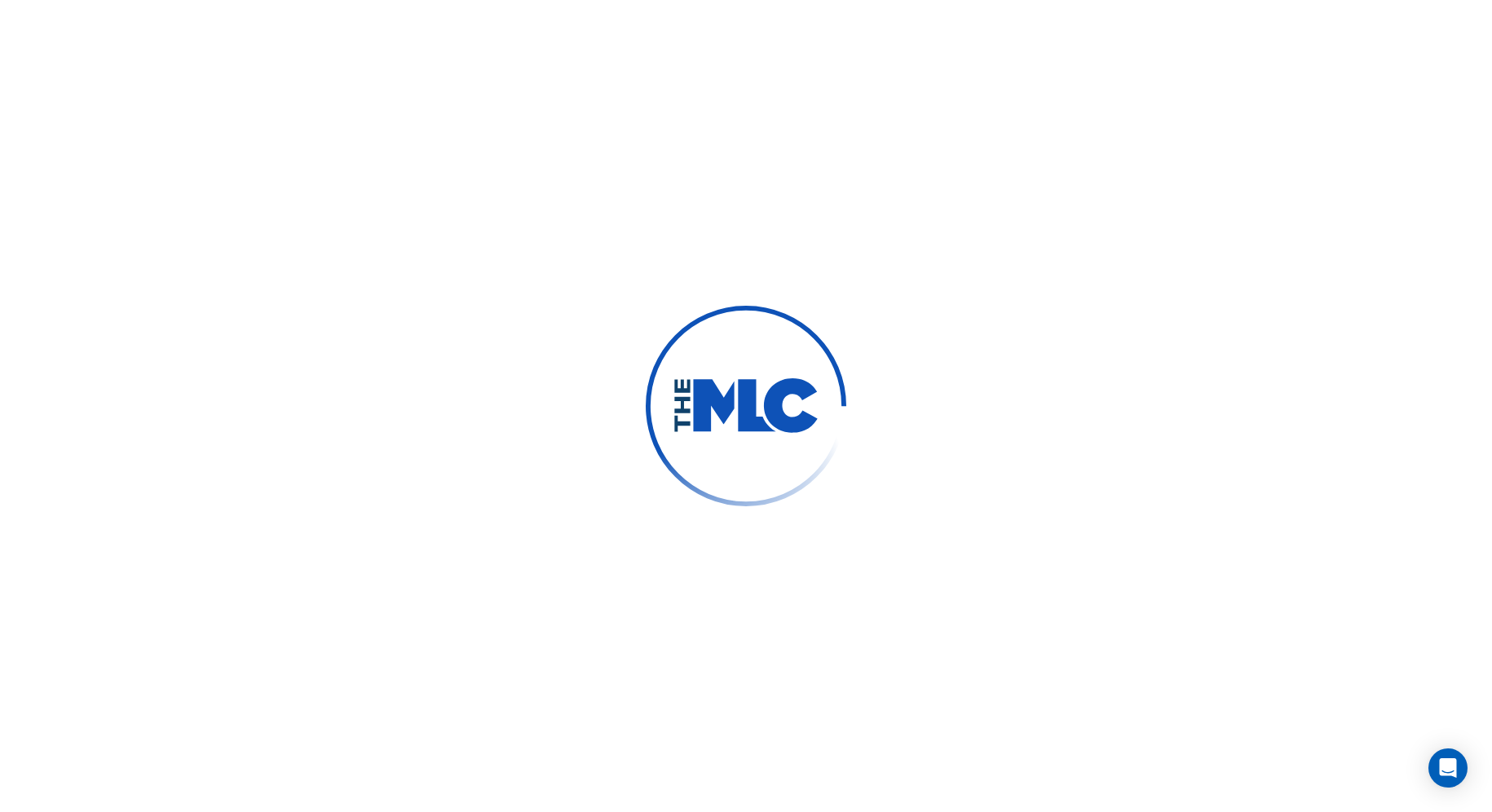 scroll, scrollTop: 0, scrollLeft: 0, axis: both 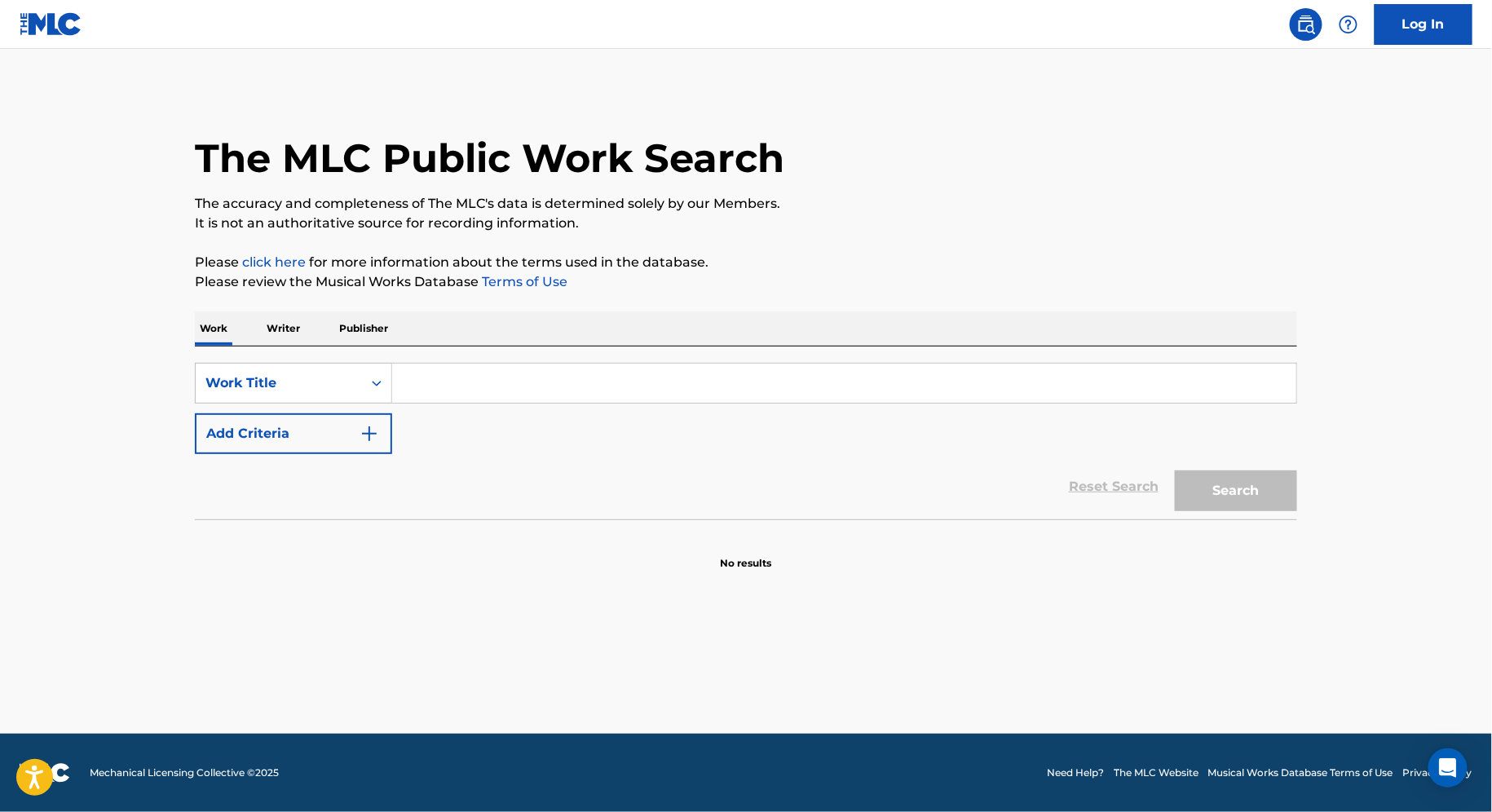 click on "Publisher" at bounding box center (364, 329) 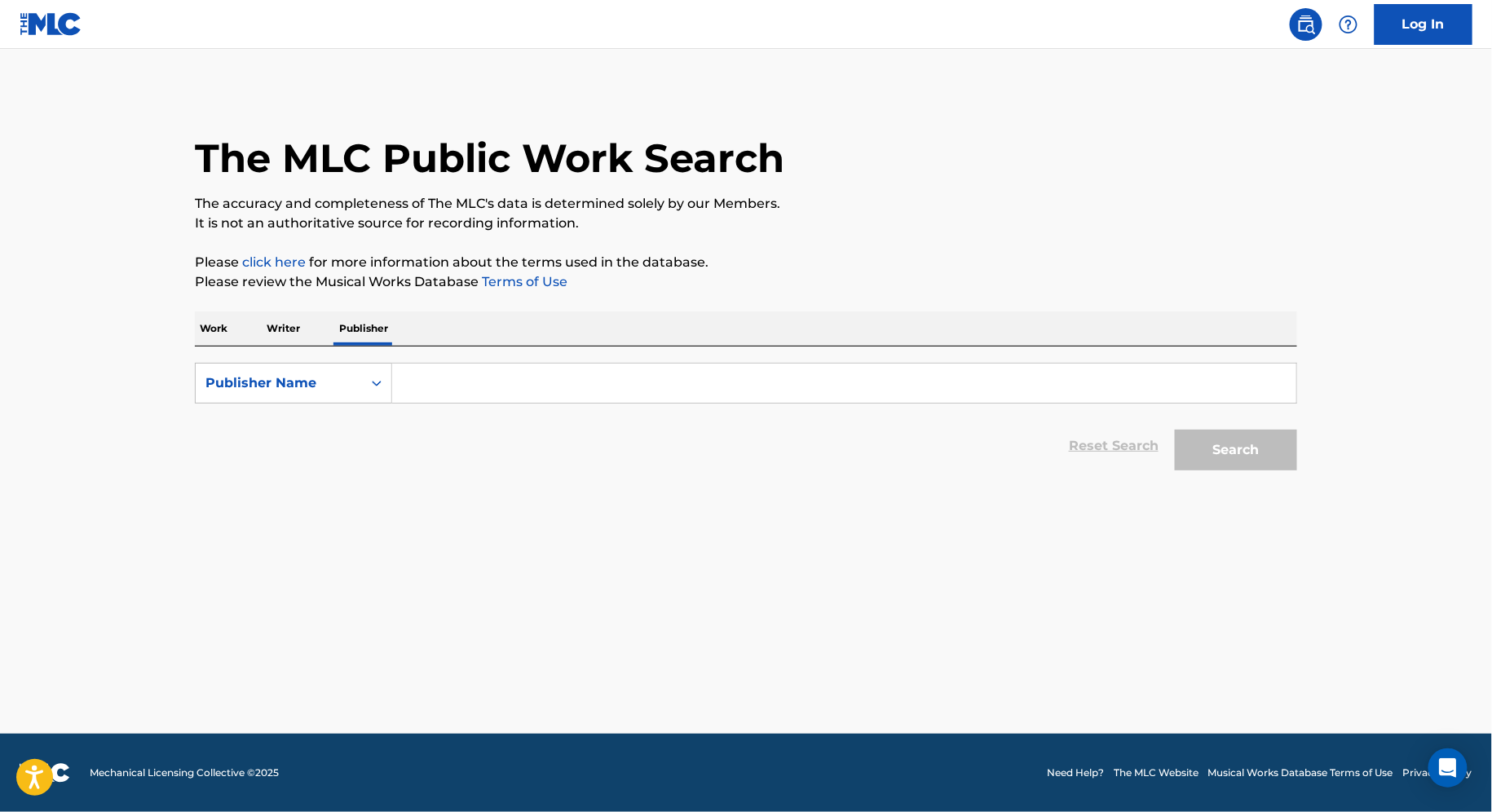 click on "Writer" at bounding box center [283, 329] 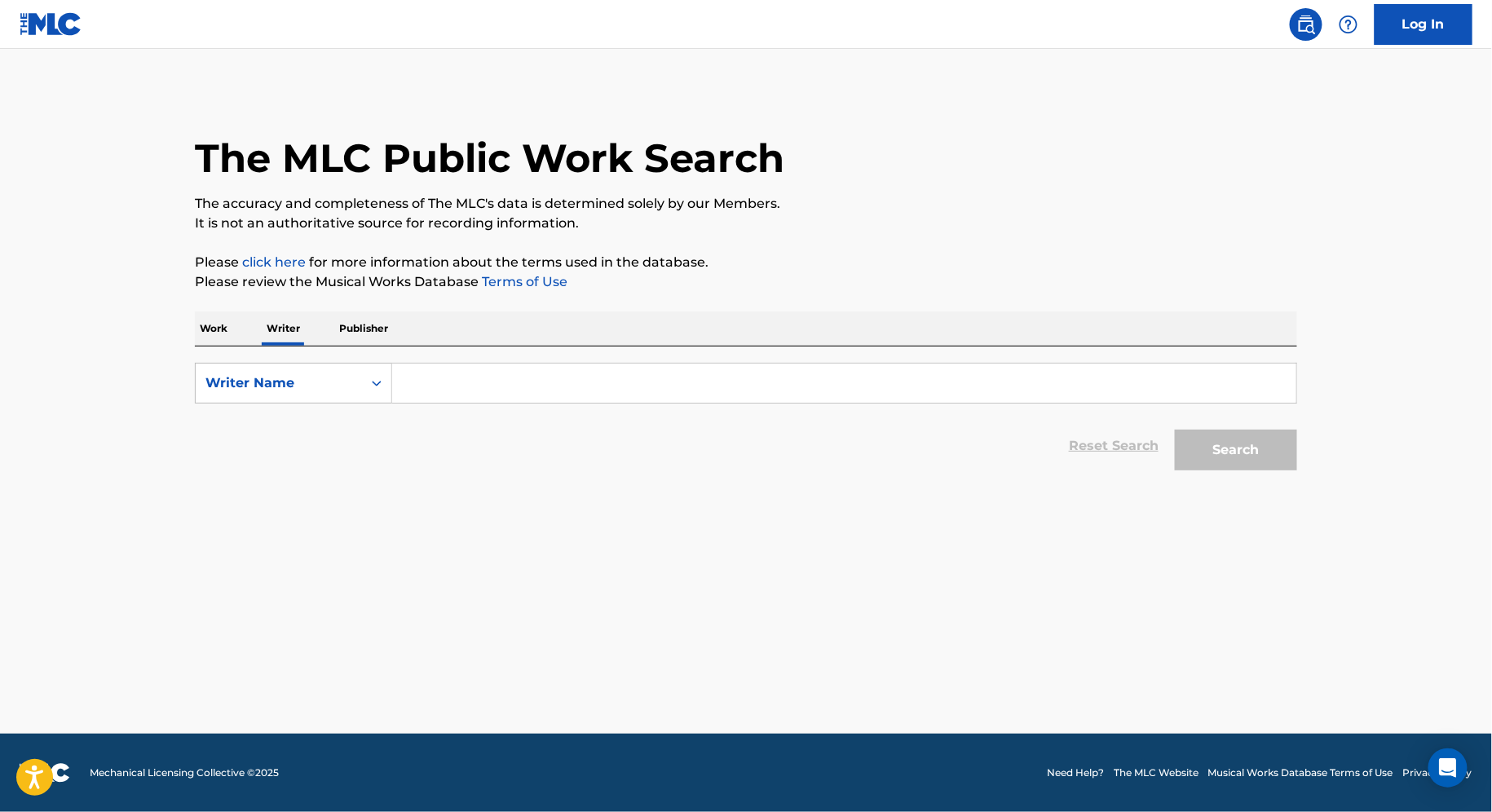 click on "SearchWithCriteria60823349-0700-4db9-a2d9-de547d0fa7d6 Writer Name Reset Search Search" at bounding box center [746, 413] 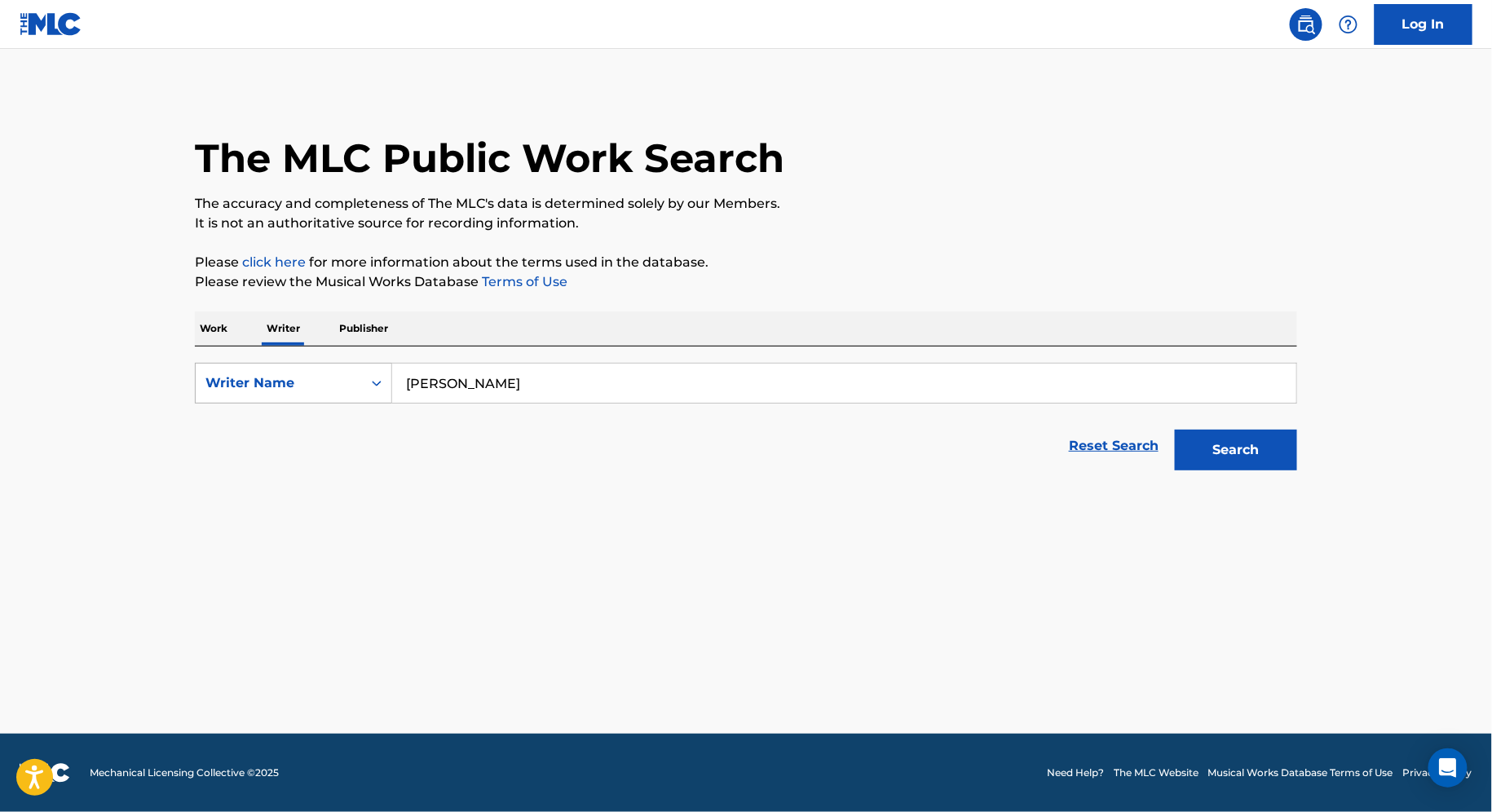 type on "RYAN WILL" 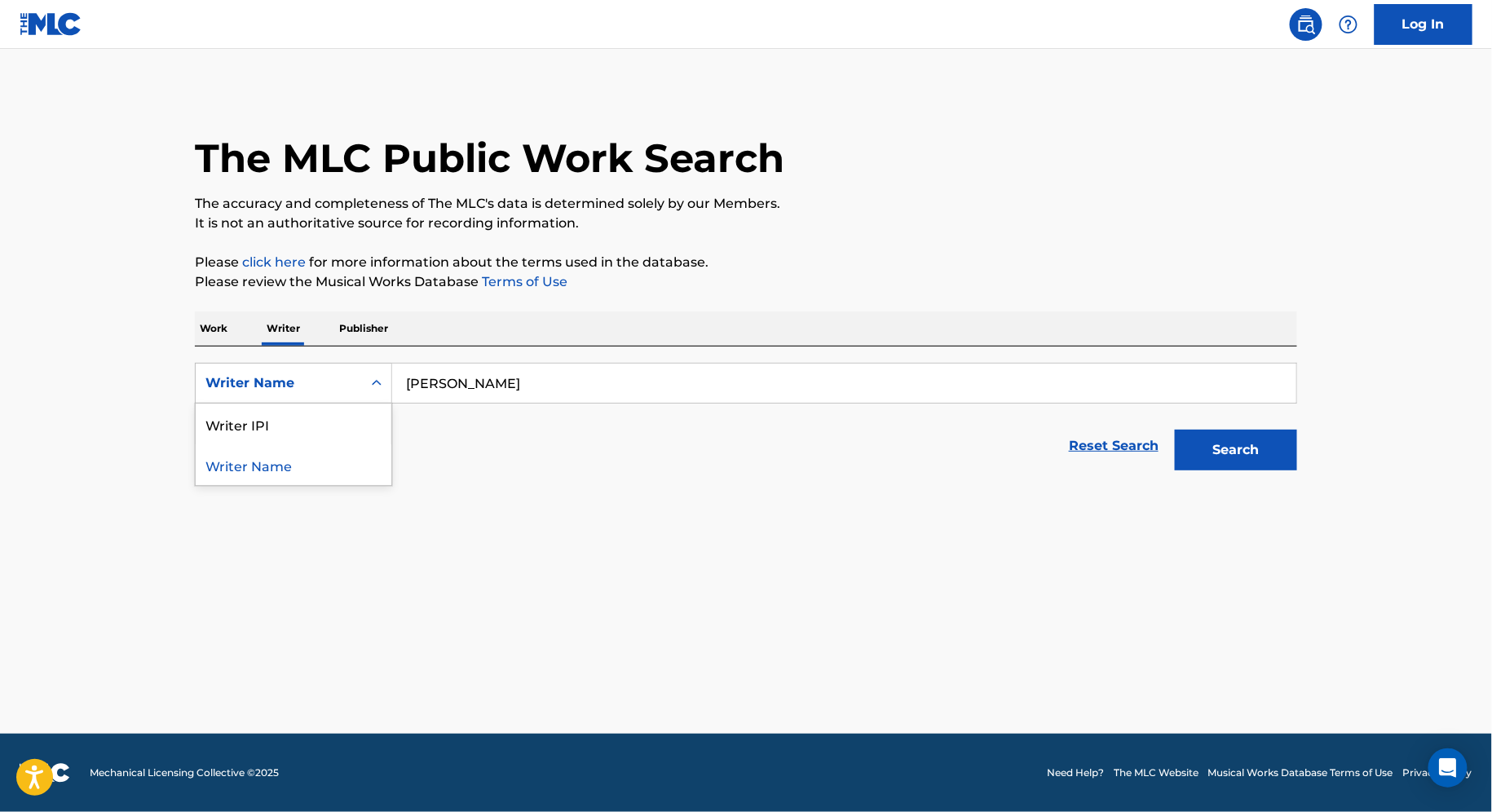 click on "The MLC Public Work Search The accuracy and completeness of The MLC's data is determined solely by our Members. It is not an authoritative source for recording information. Please   click here   for more information about the terms used in the database. Please review the Musical Works Database   Terms of Use Work Writer Publisher SearchWithCriteria60823349-0700-4db9-a2d9-de547d0fa7d6 Writer Name selected, 2 of 2. 2 results available. Use Up and Down to choose options, press Enter to select the currently focused option, press Escape to exit the menu, press Tab to select the option and exit the menu. Writer Name Writer IPI Writer Name RYAN WILL Reset Search Search" at bounding box center (746, 391) 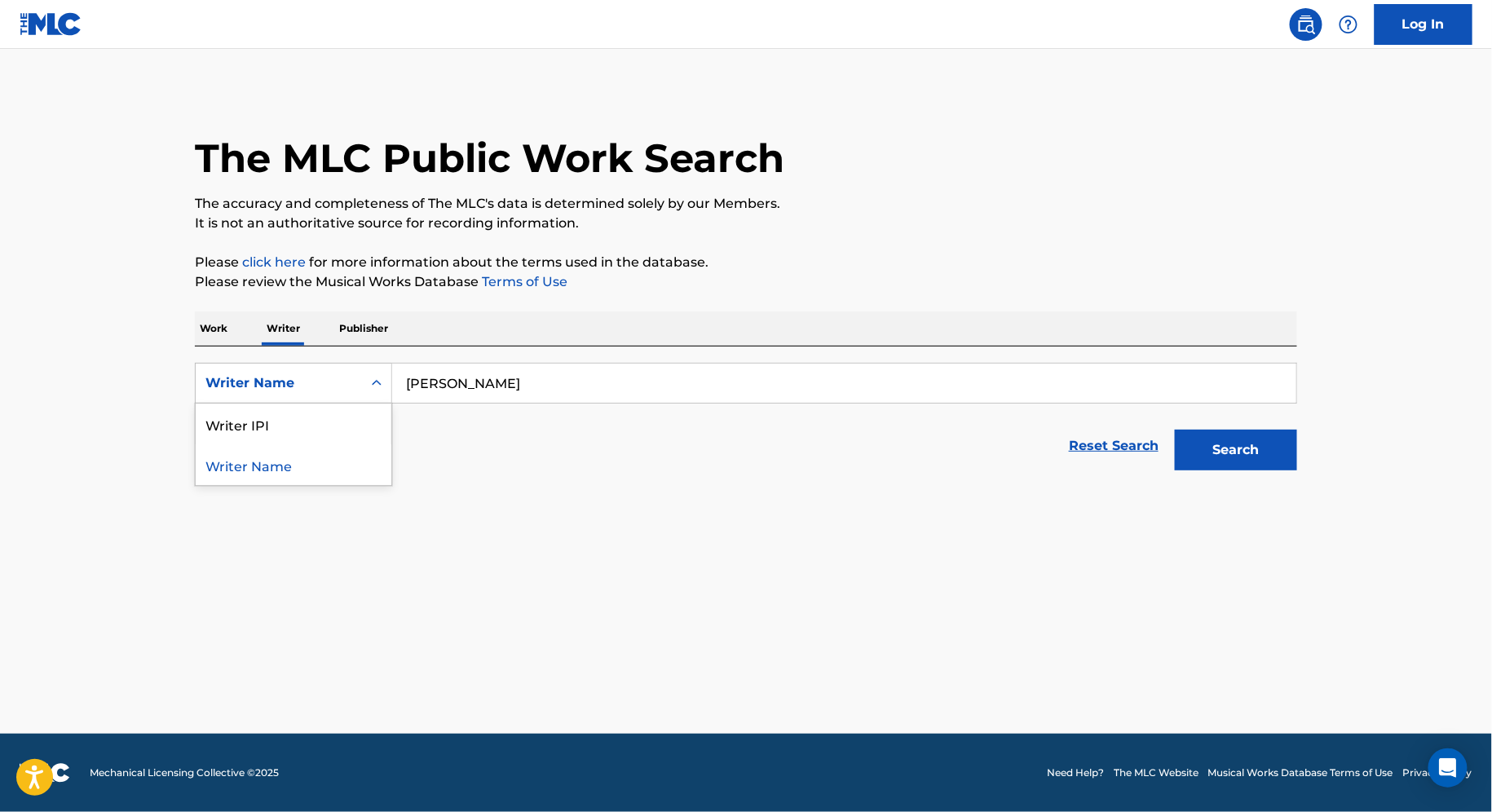 click on "Writer Name" at bounding box center (279, 383) 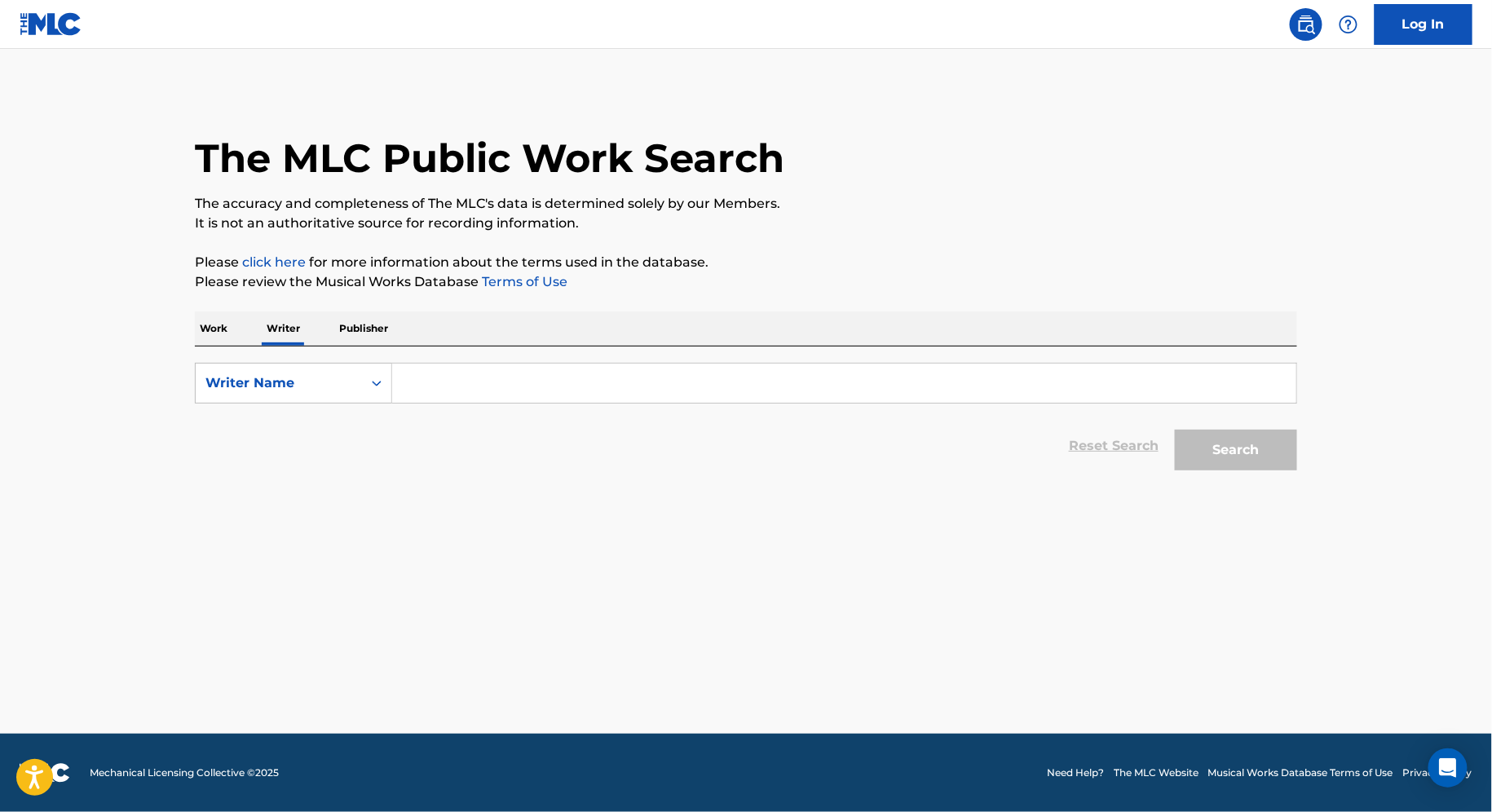click at bounding box center [844, 383] 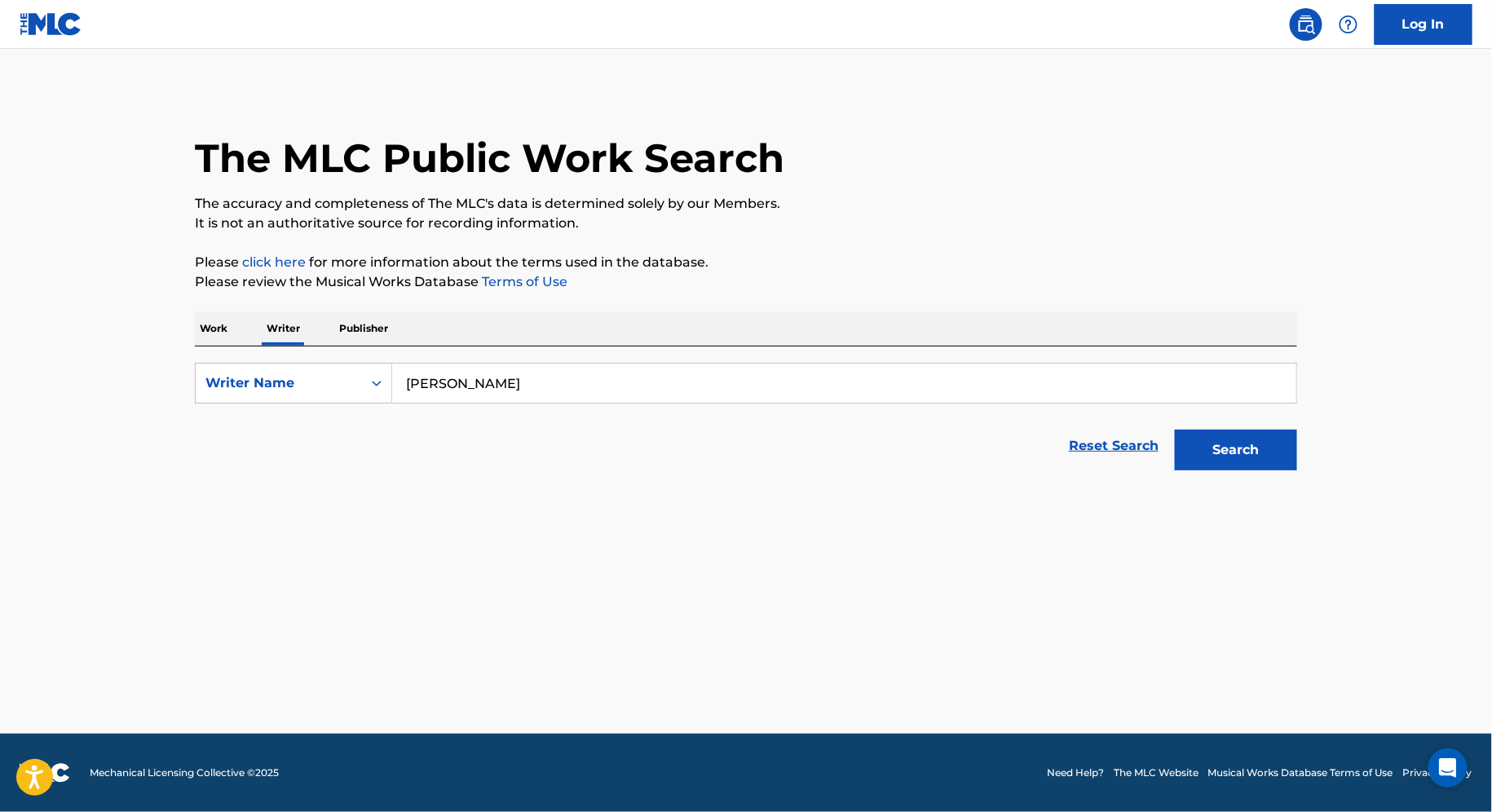 type on "RYAN WILL" 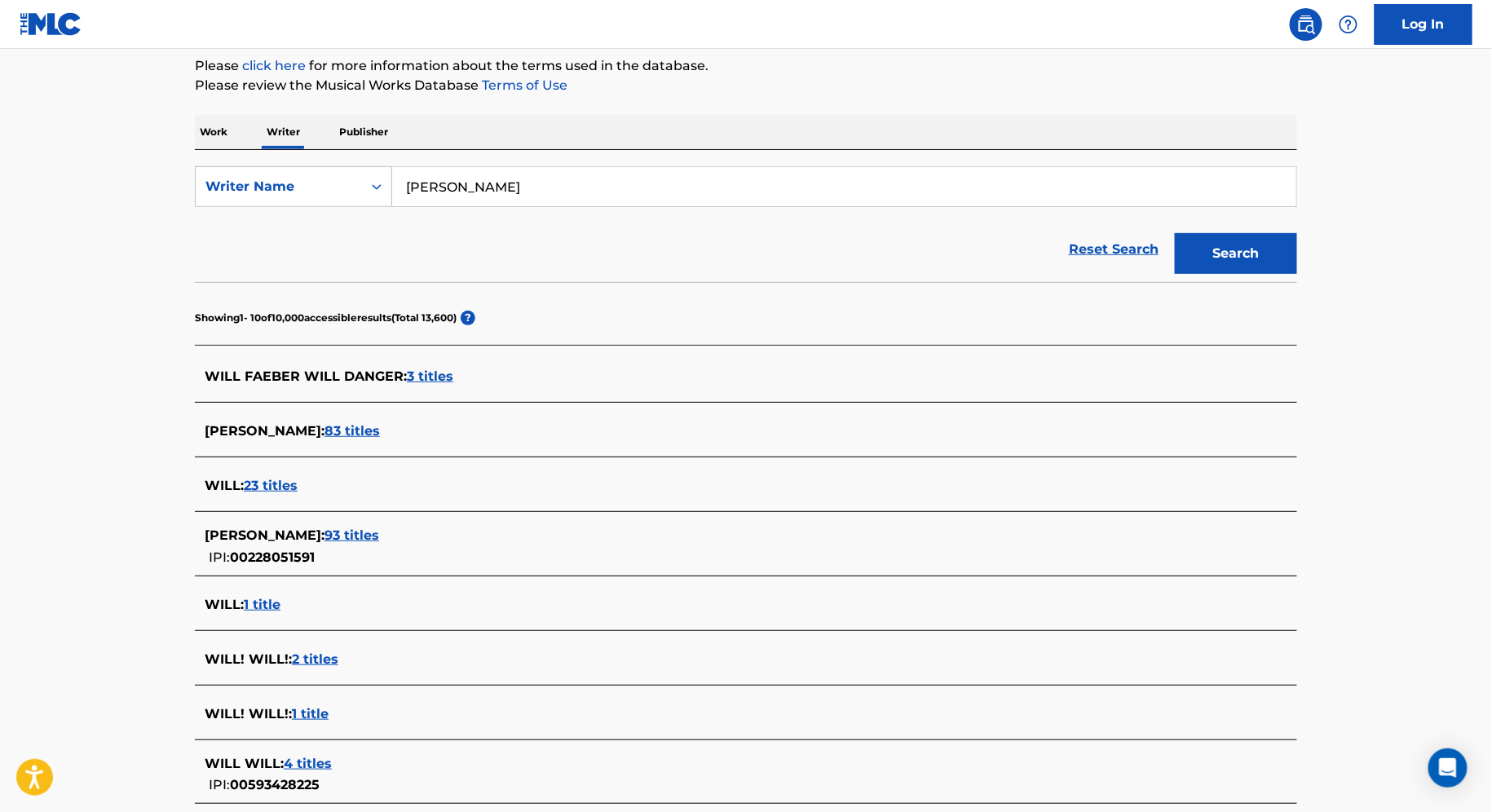 scroll, scrollTop: 293, scrollLeft: 0, axis: vertical 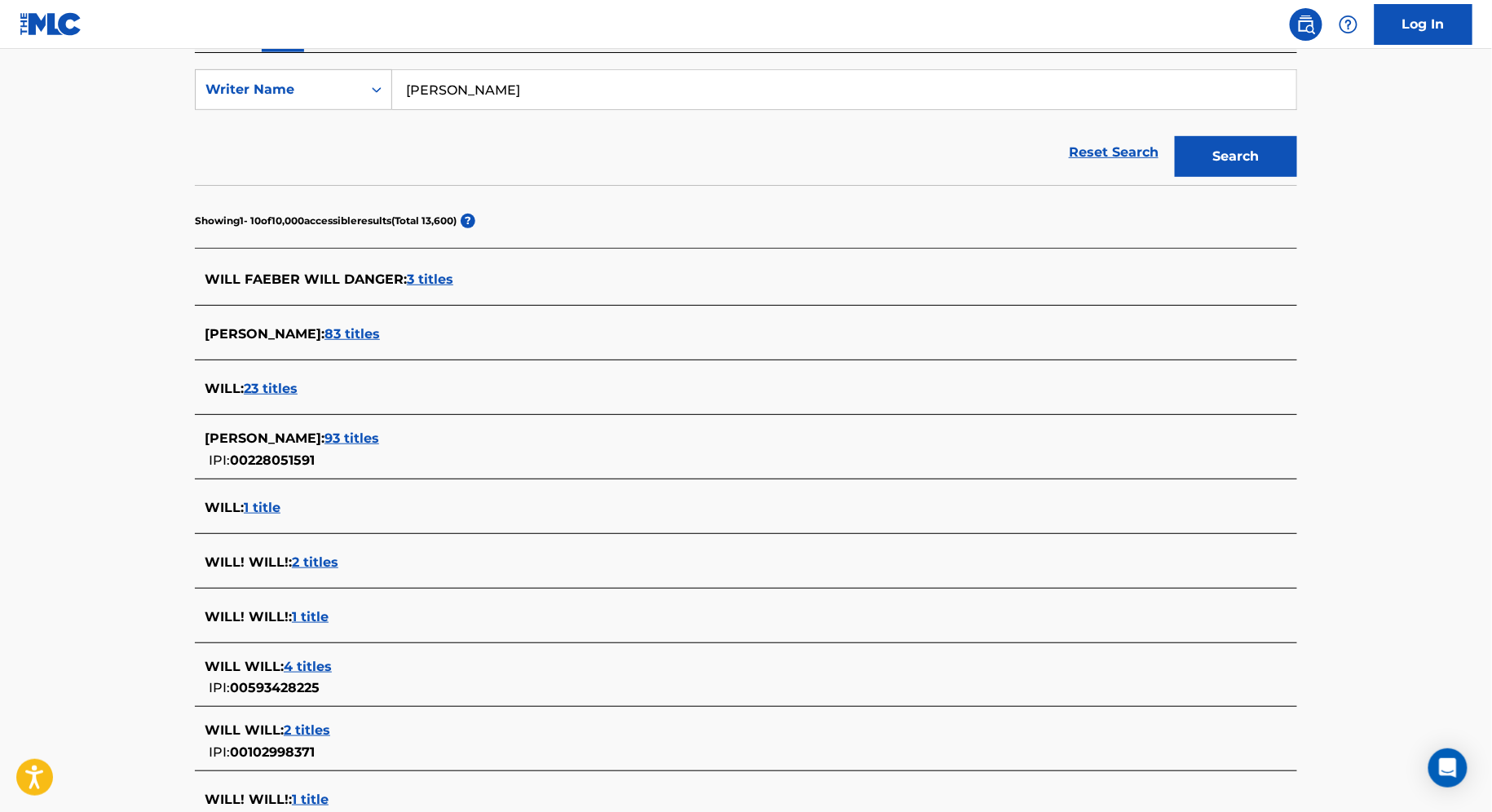 click on "83 titles" at bounding box center (352, 333) 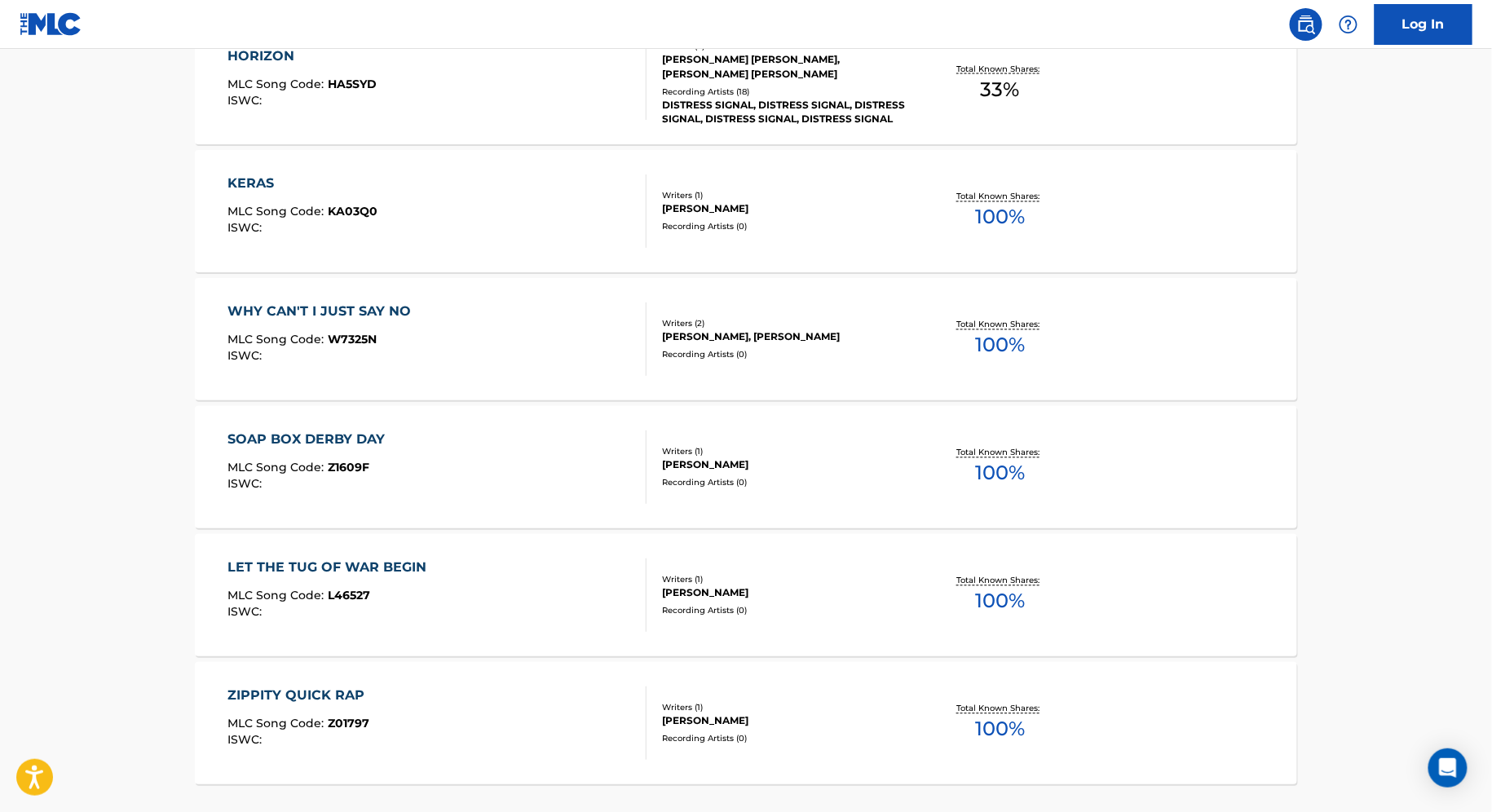 scroll, scrollTop: 1248, scrollLeft: 0, axis: vertical 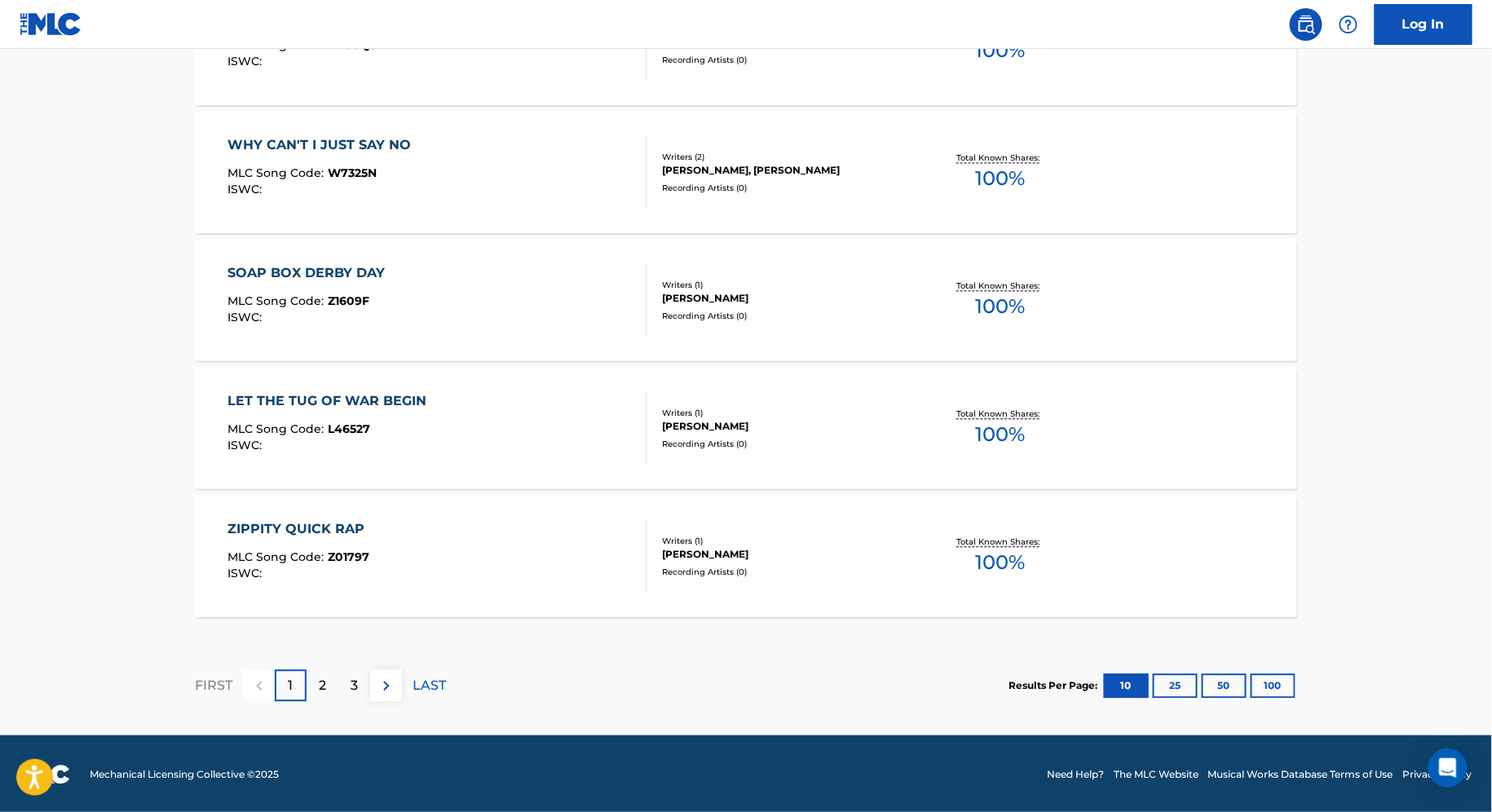 click on "2" at bounding box center [322, 686] 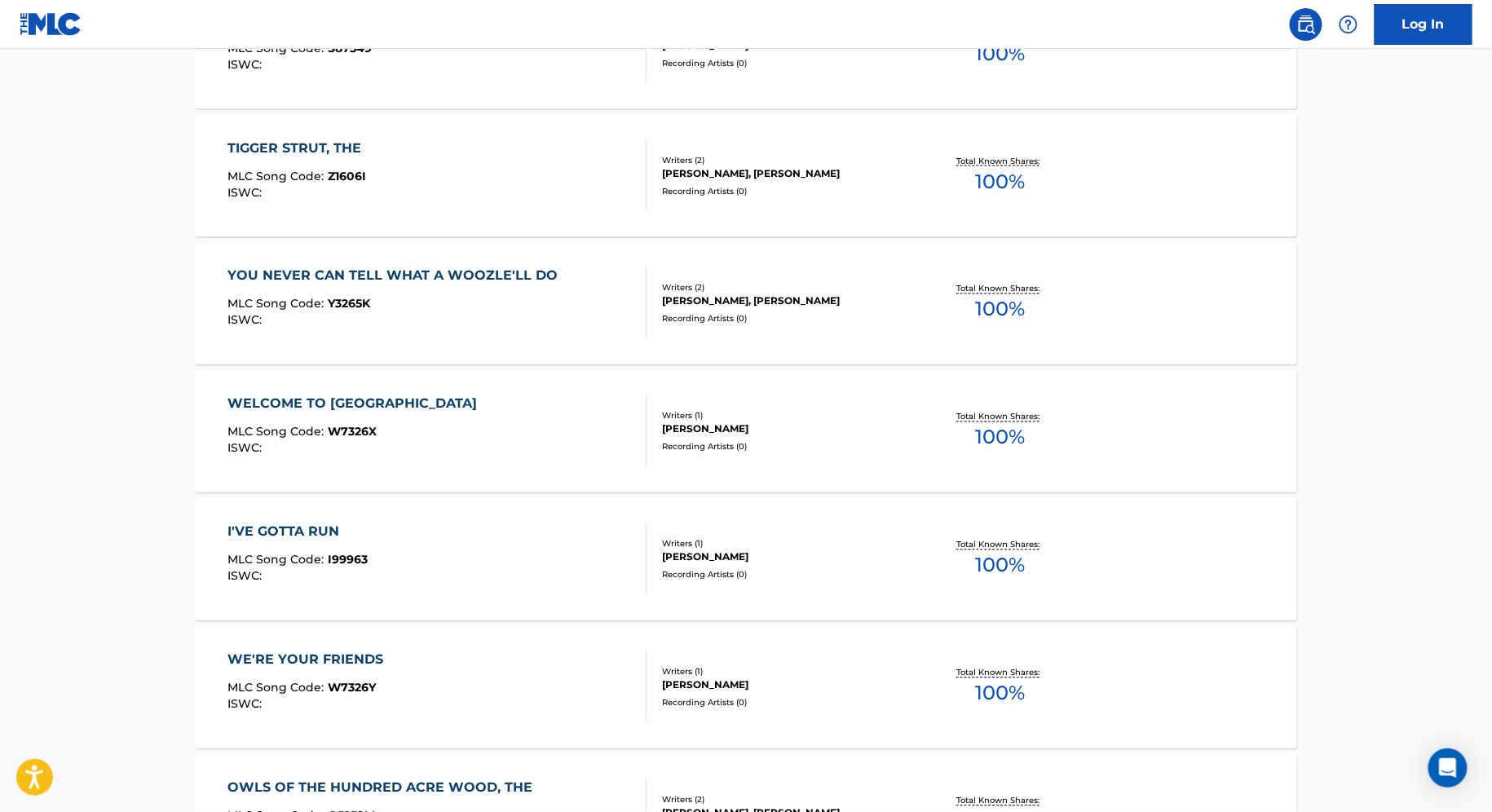 scroll, scrollTop: 1188, scrollLeft: 0, axis: vertical 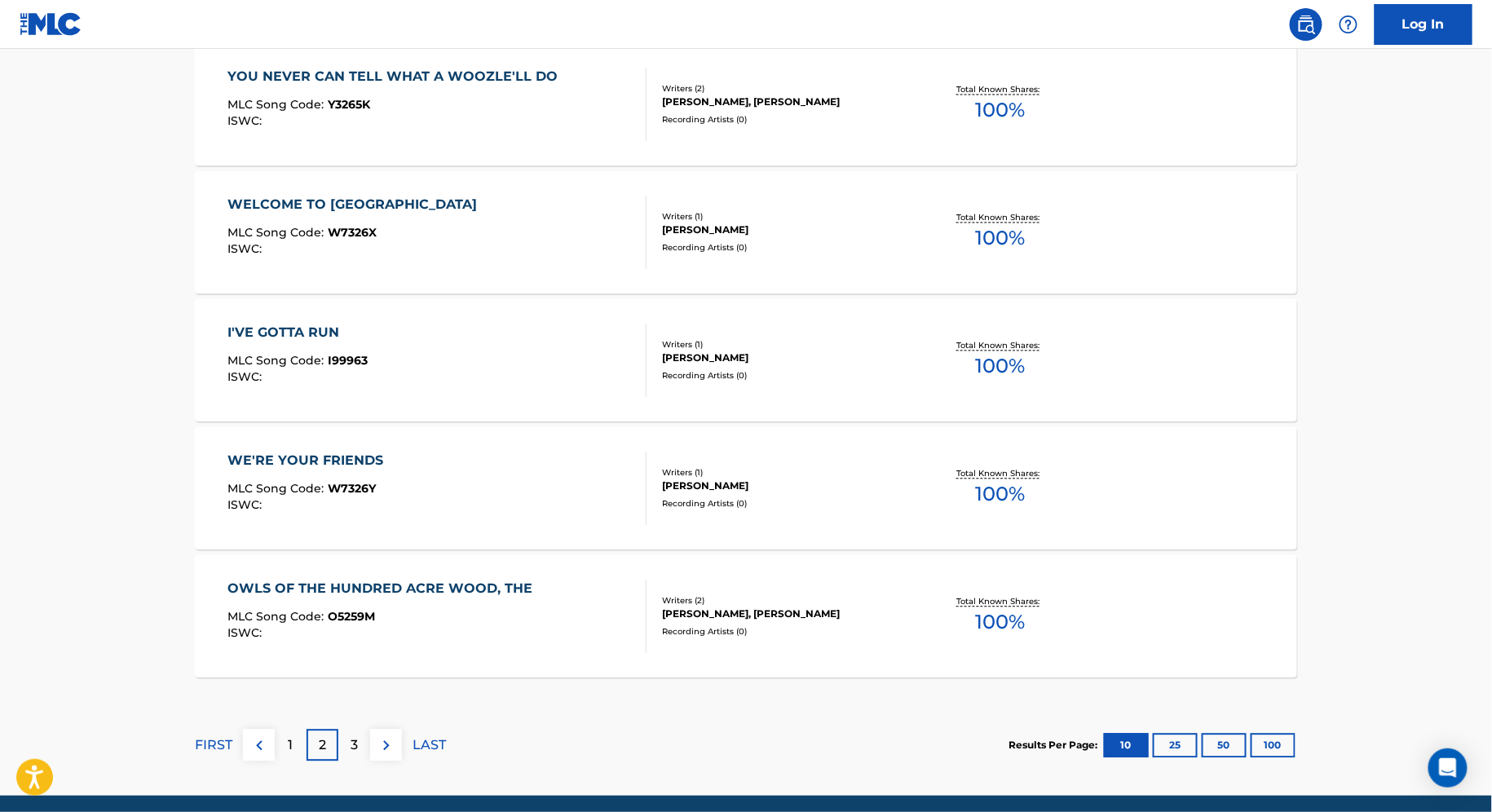 click on "3" at bounding box center (354, 746) 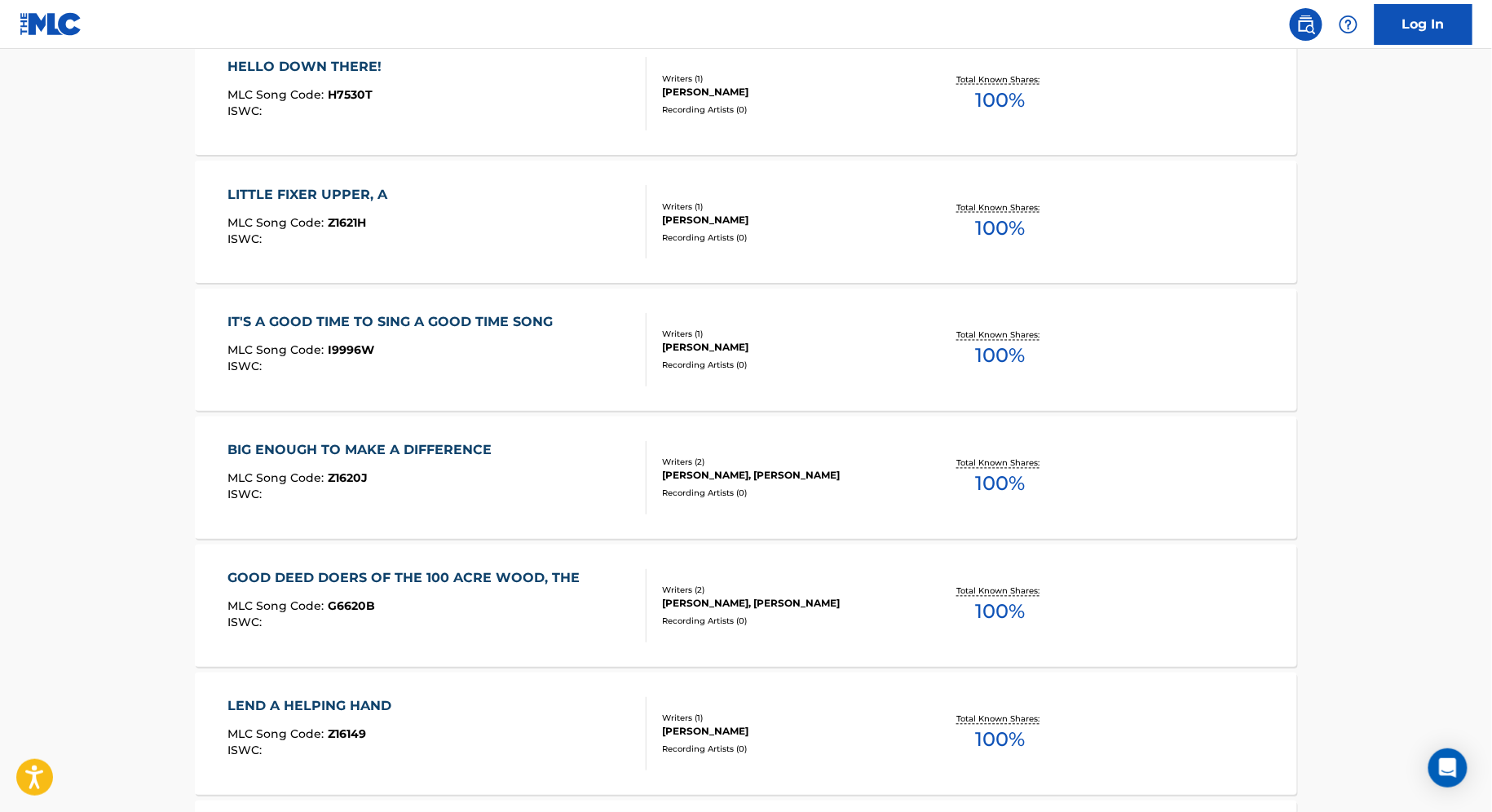 scroll, scrollTop: 1248, scrollLeft: 0, axis: vertical 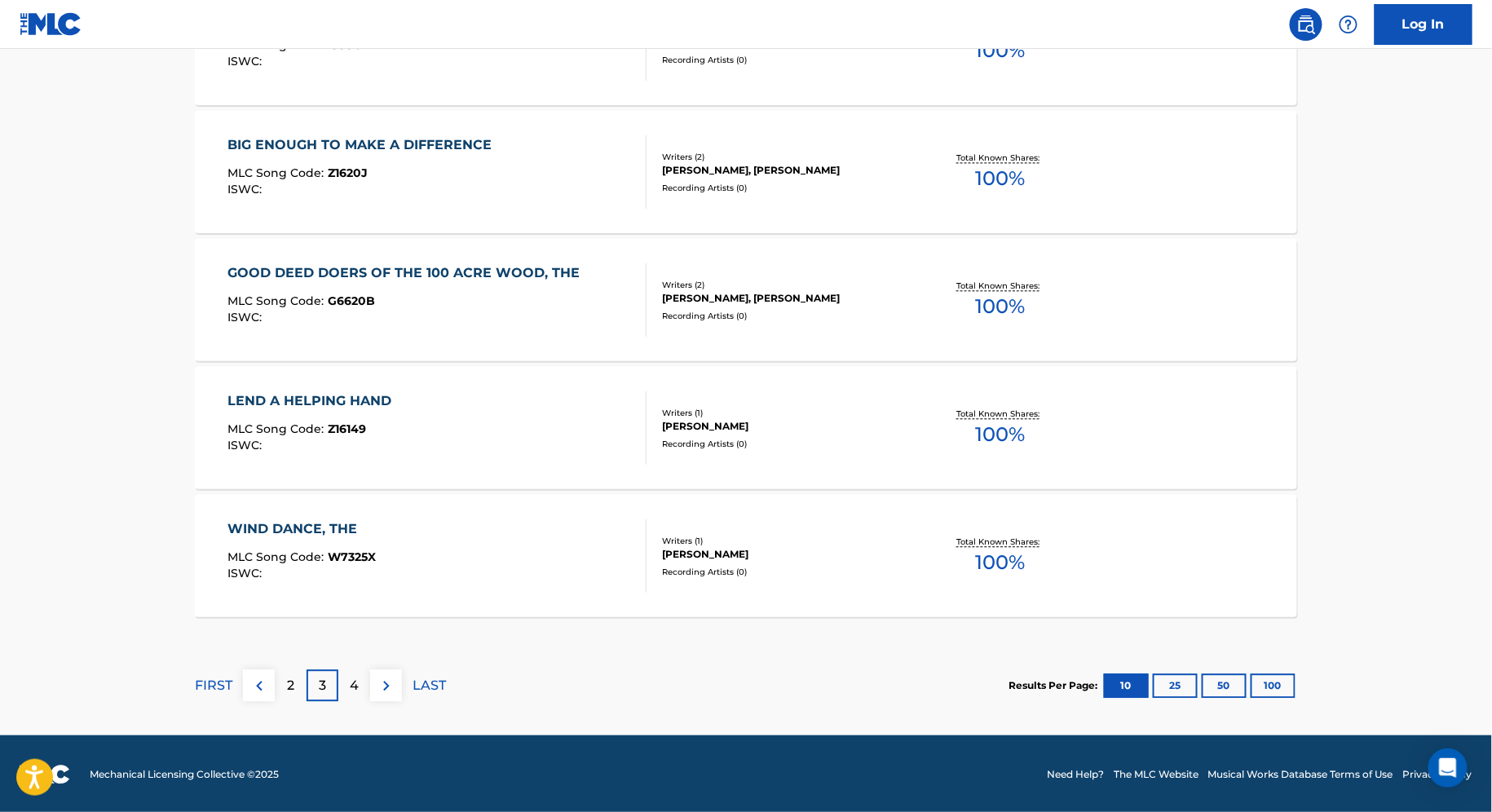 click on "2" at bounding box center (290, 686) 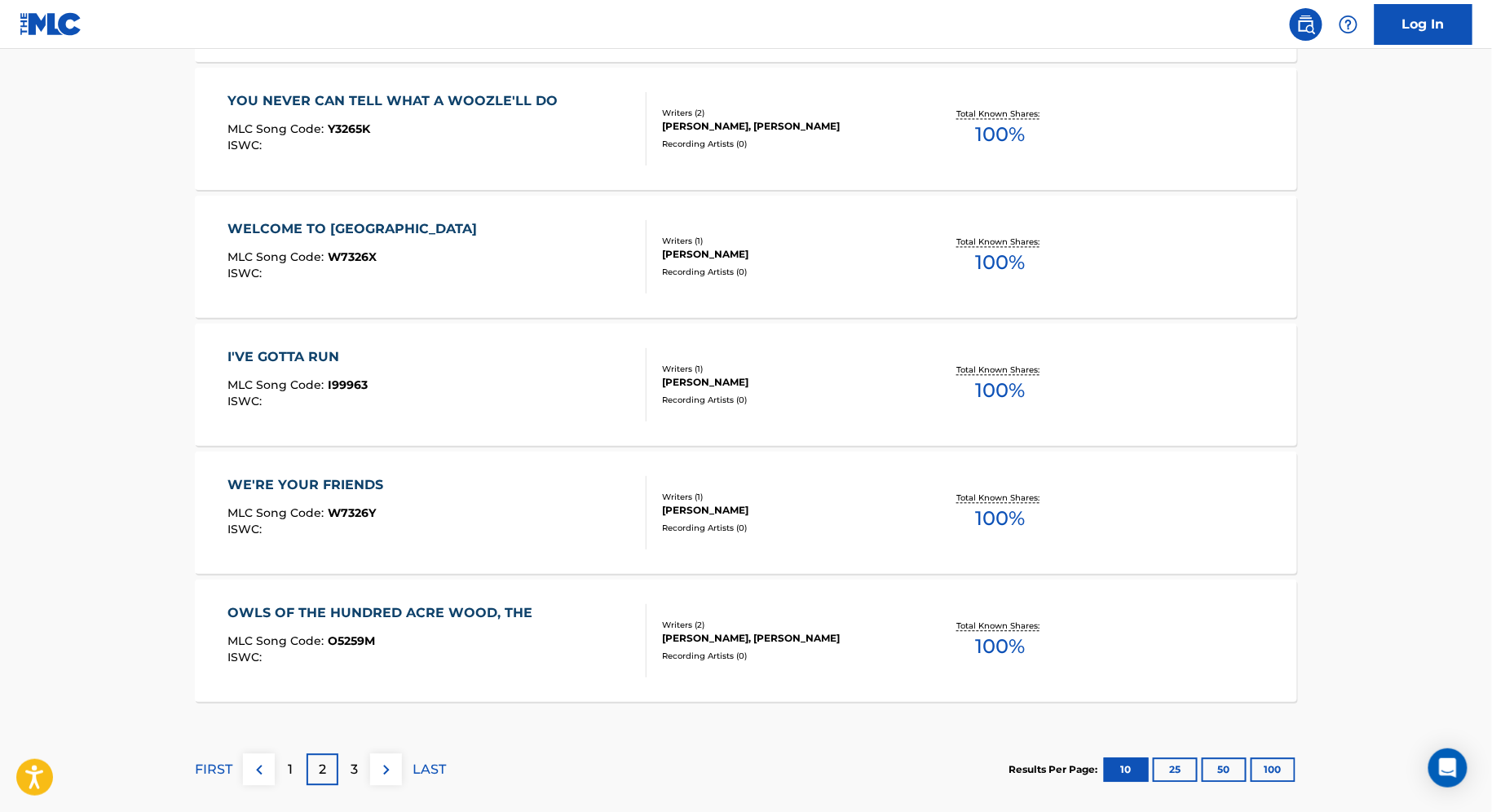 scroll, scrollTop: 1248, scrollLeft: 0, axis: vertical 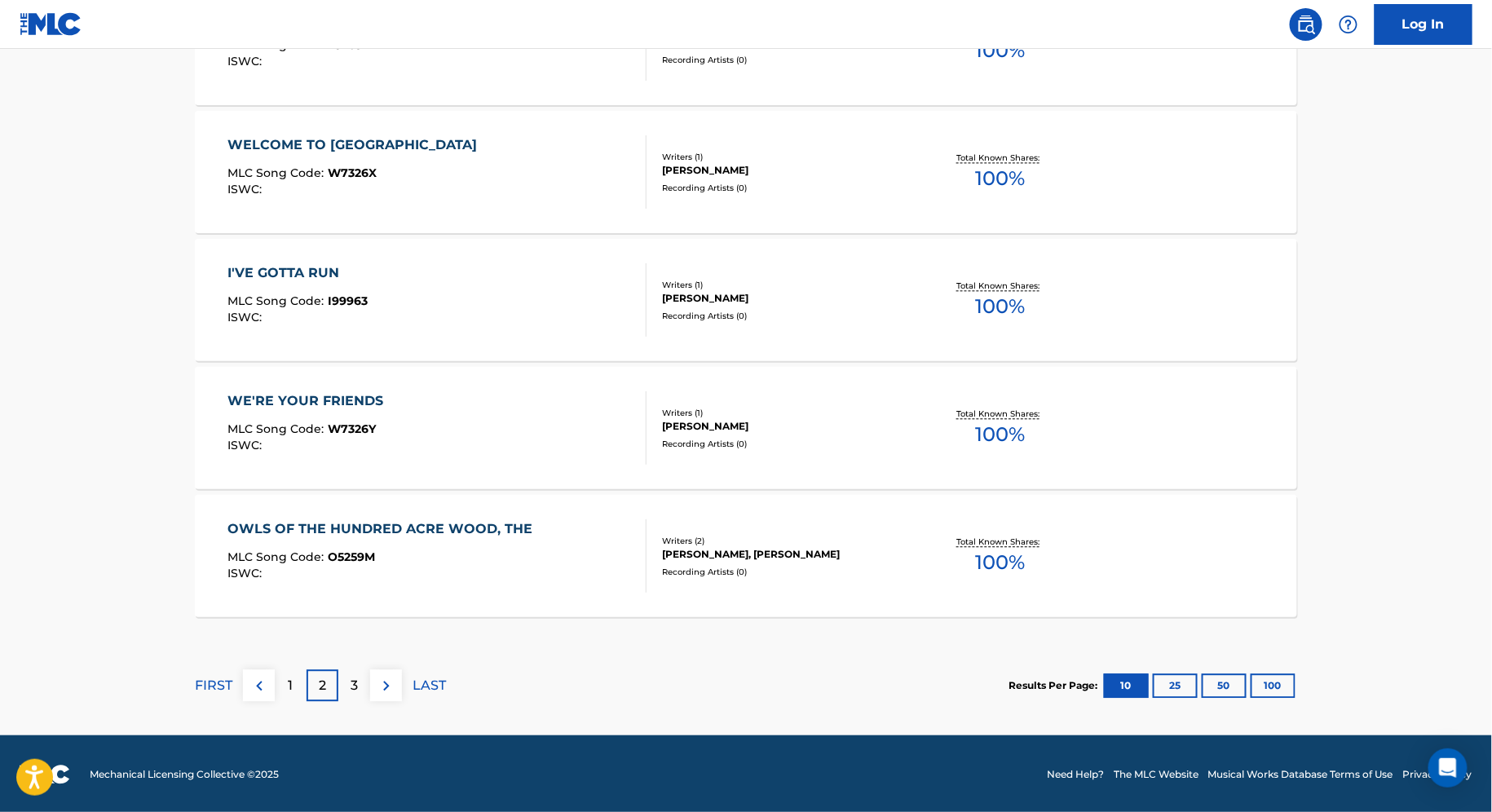 click on "1" at bounding box center [290, 685] 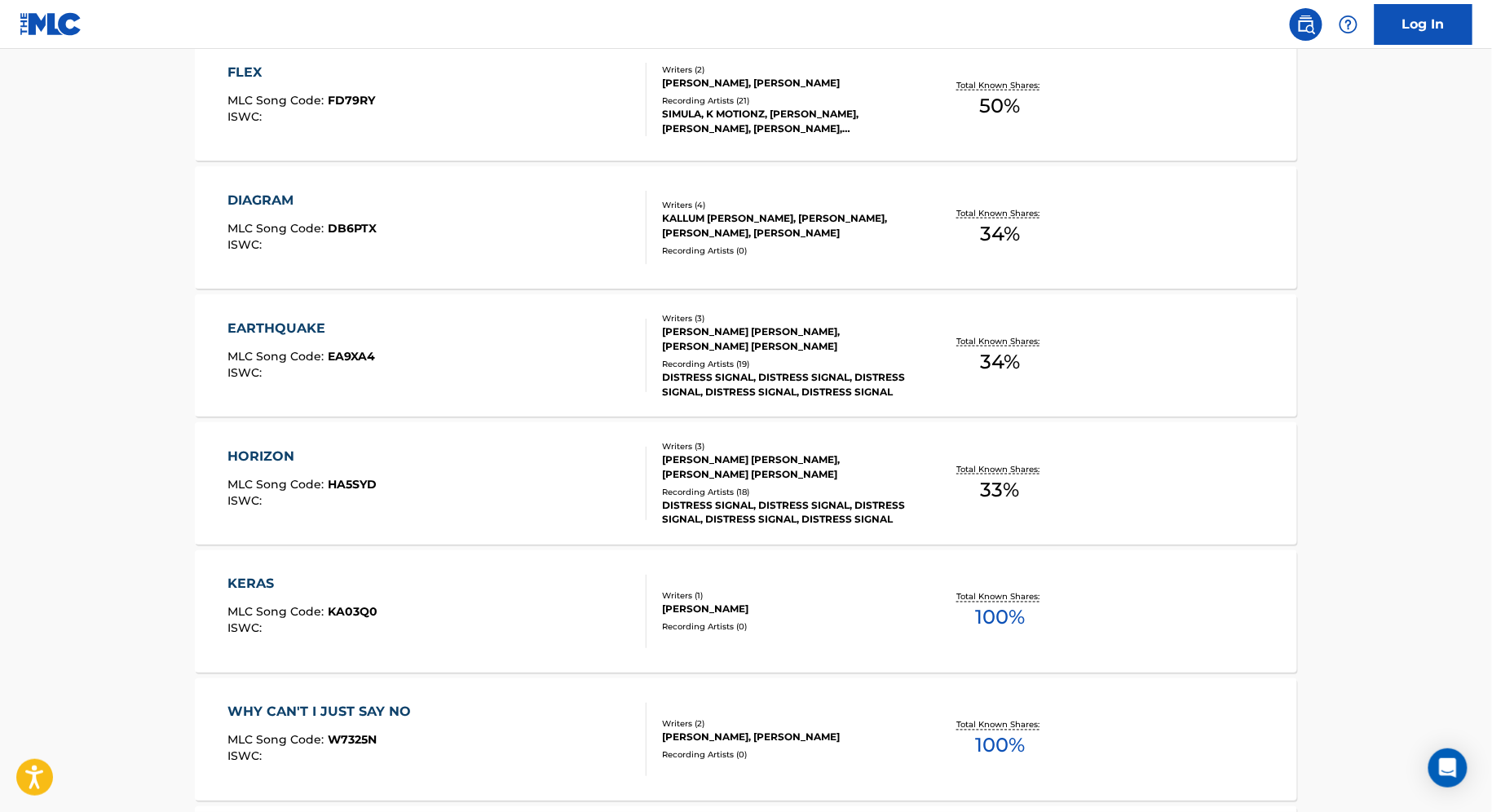 scroll, scrollTop: 711, scrollLeft: 0, axis: vertical 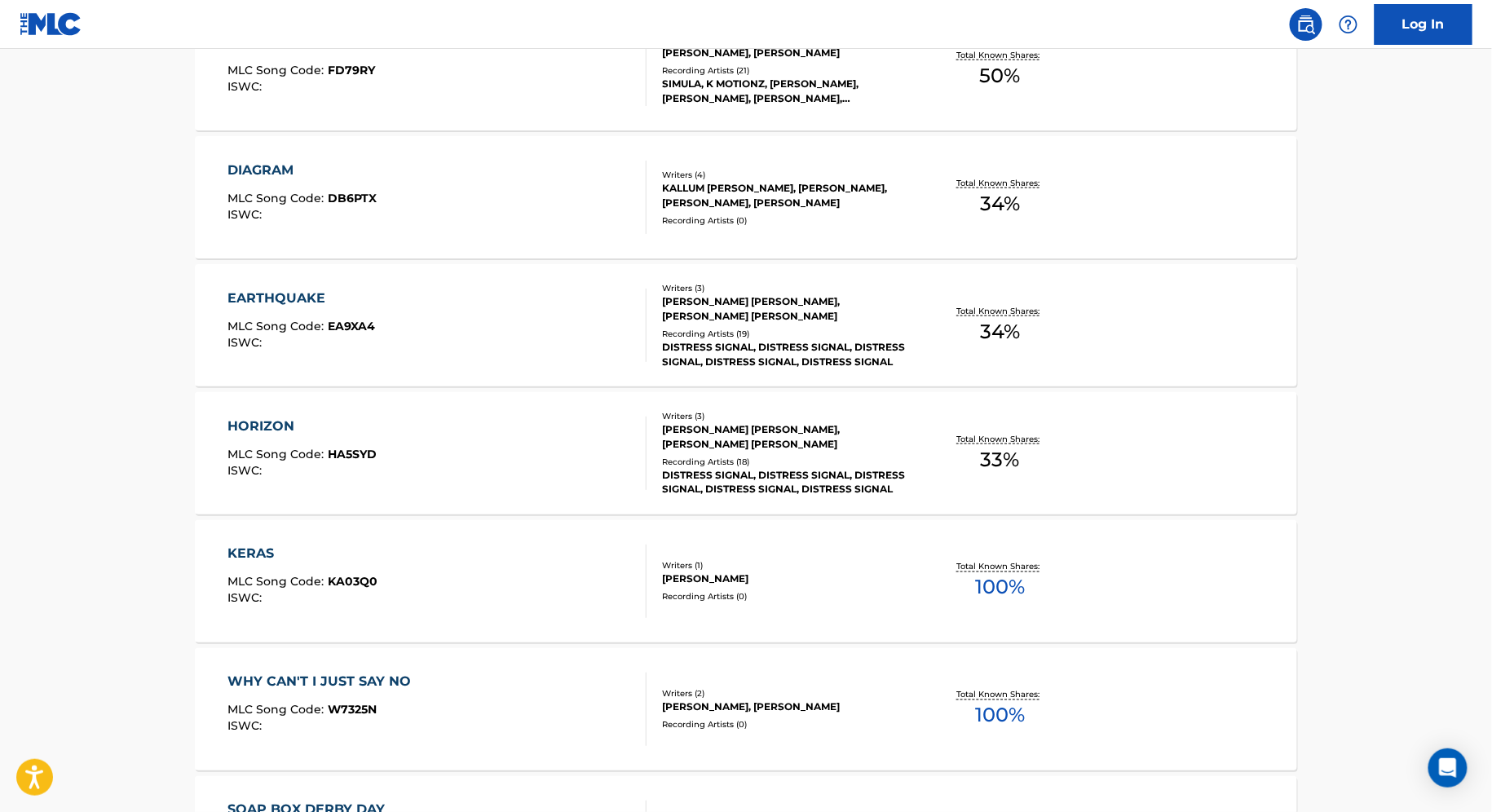 click on "KERAS" at bounding box center (303, 554) 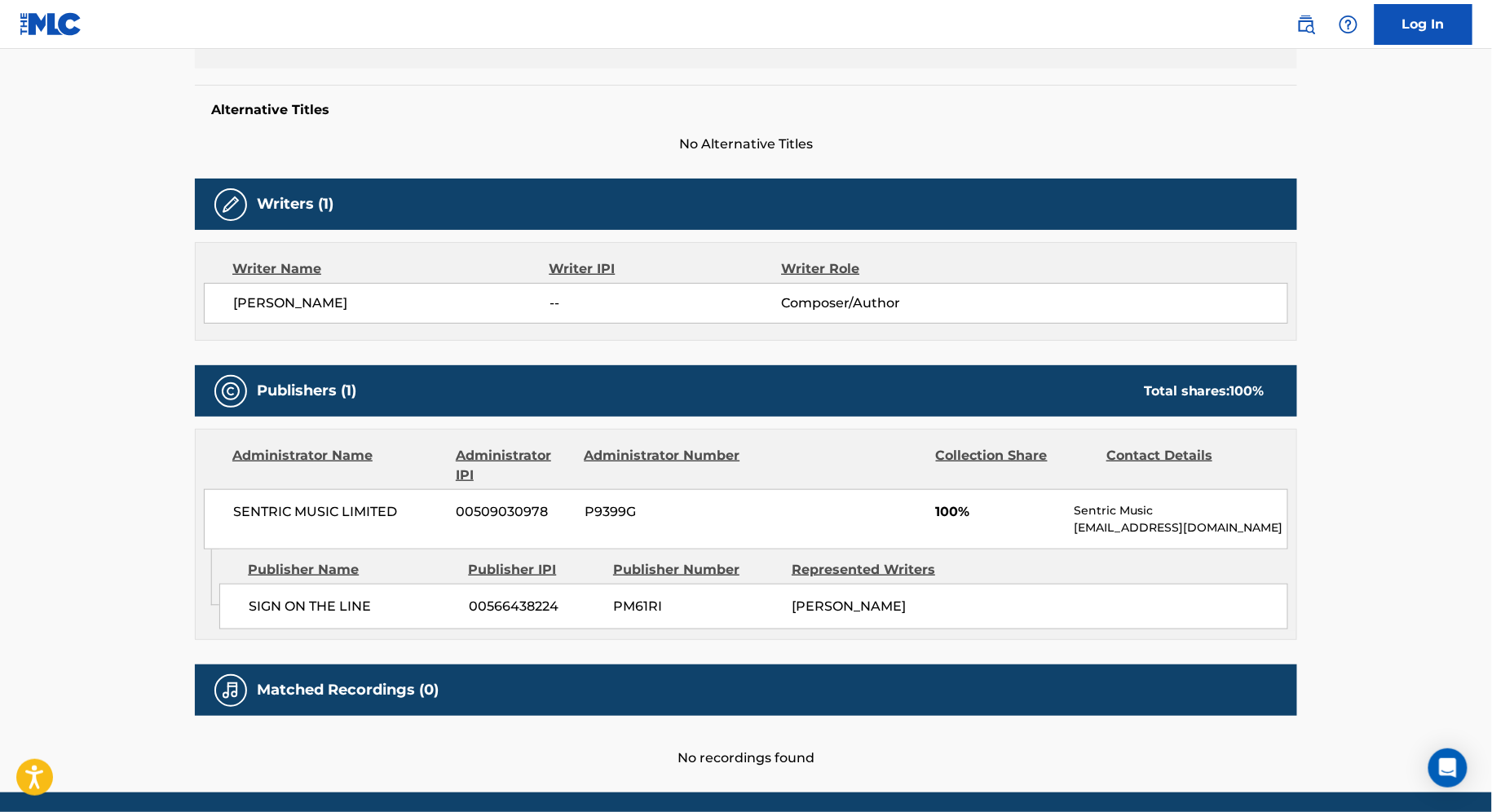 scroll, scrollTop: 451, scrollLeft: 0, axis: vertical 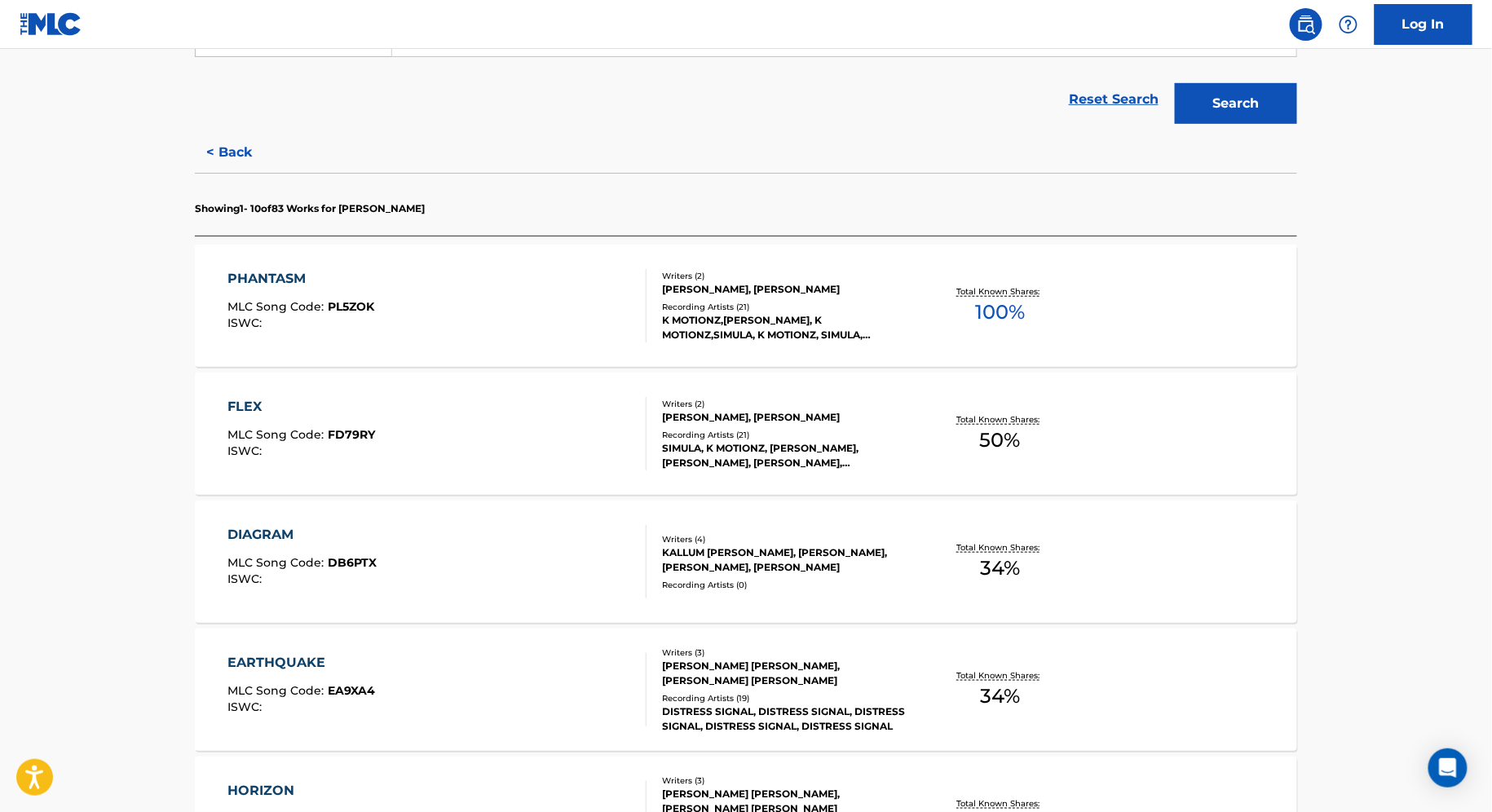 click on "PHANTASM" at bounding box center [302, 279] 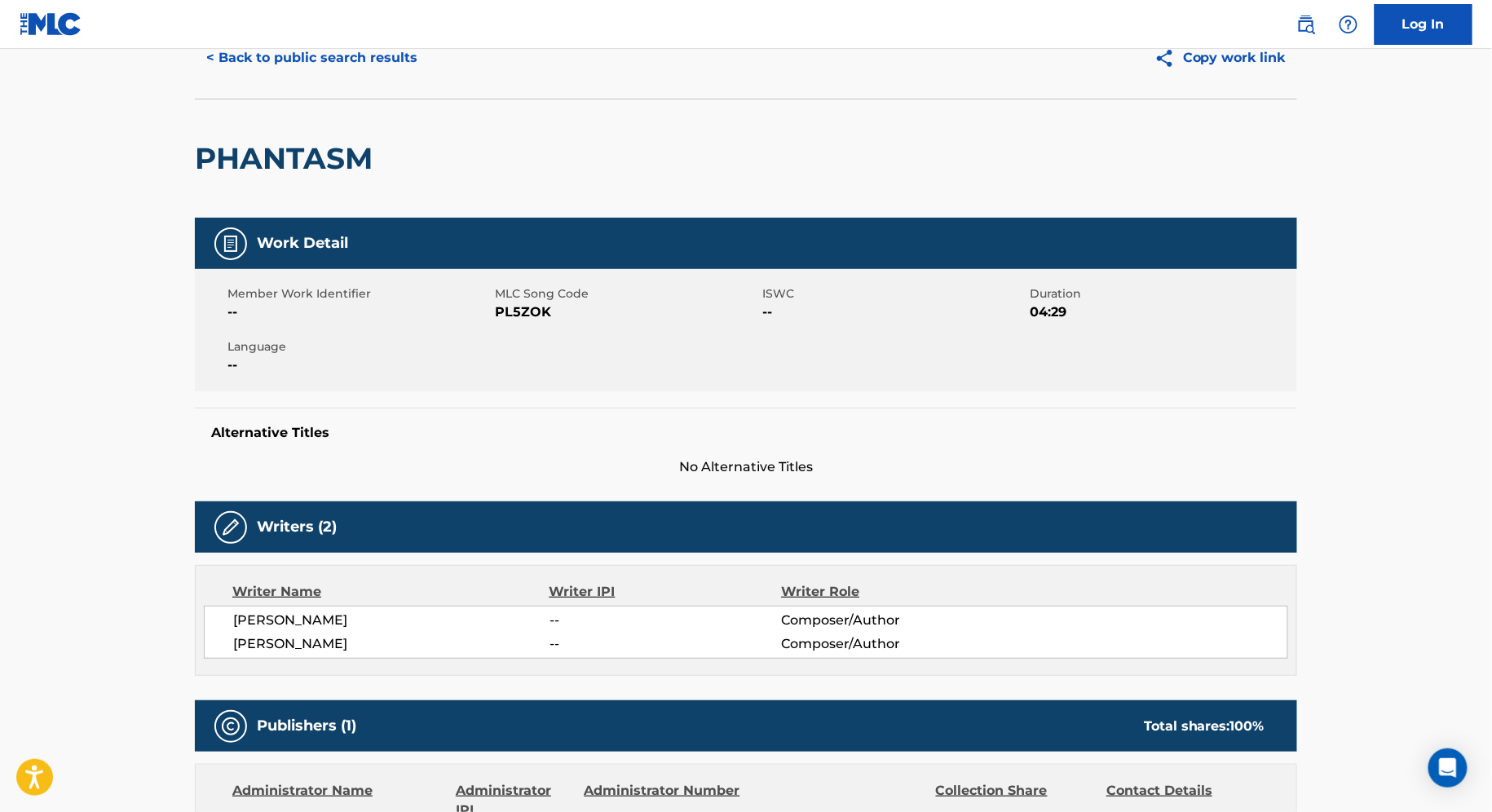 scroll, scrollTop: 0, scrollLeft: 0, axis: both 